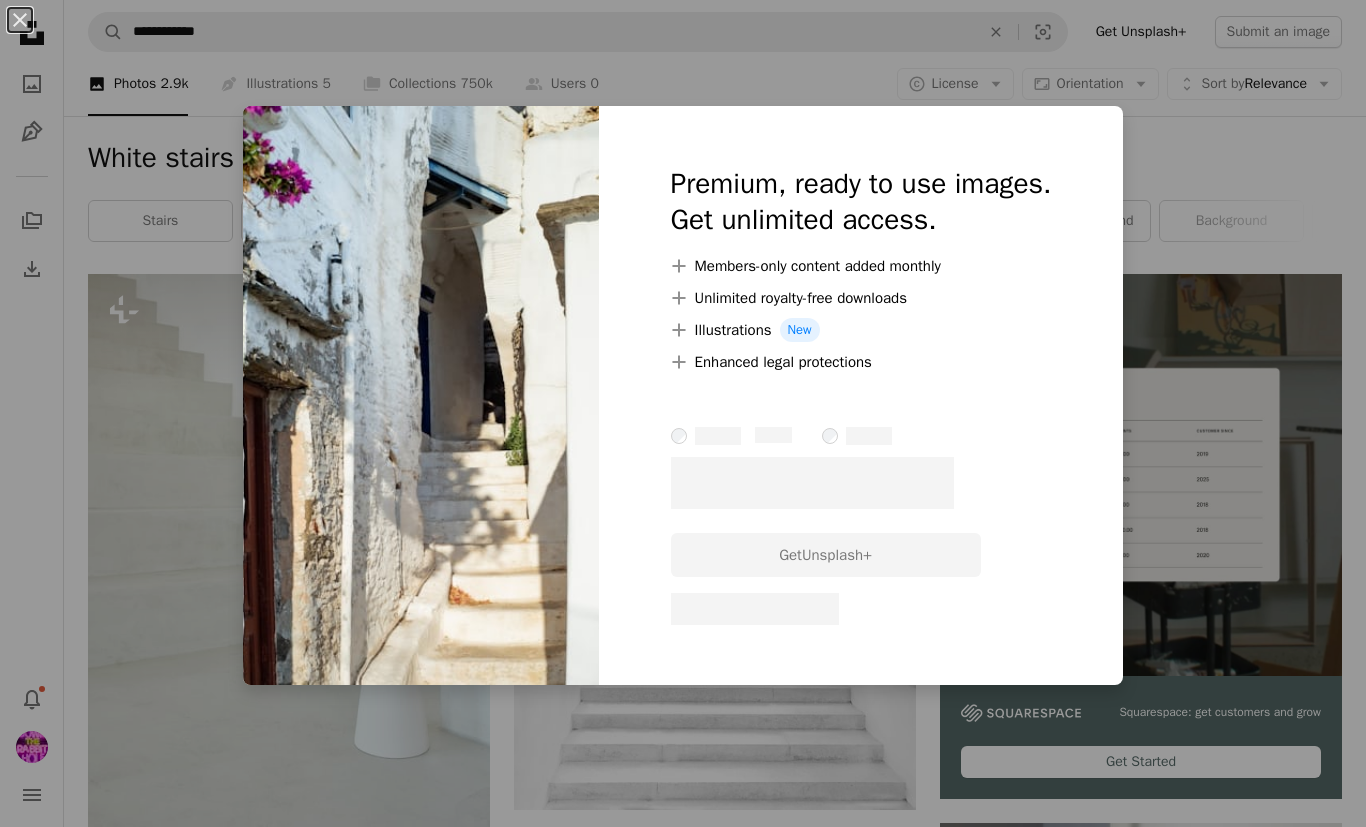 scroll, scrollTop: 2277, scrollLeft: 0, axis: vertical 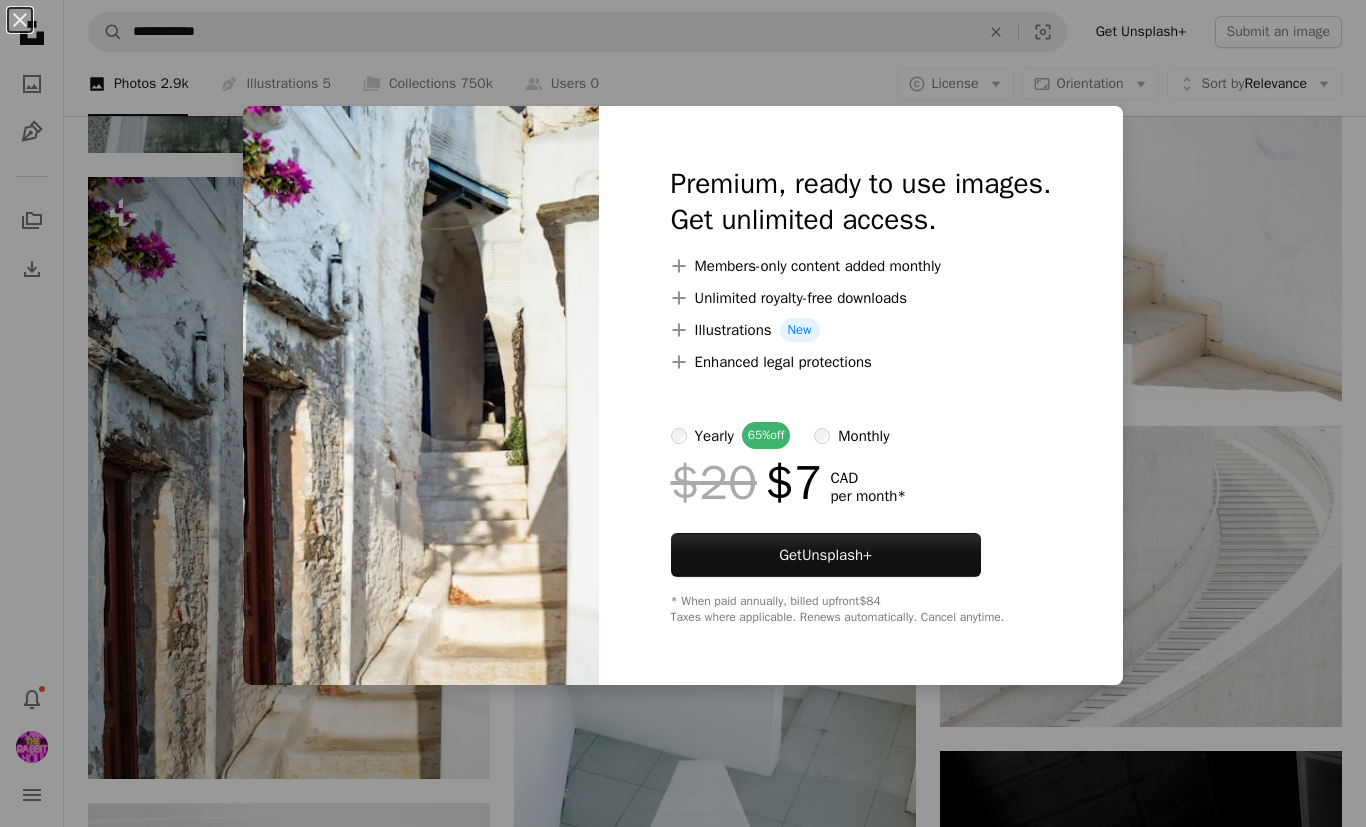 click on "monthly" at bounding box center (863, 436) 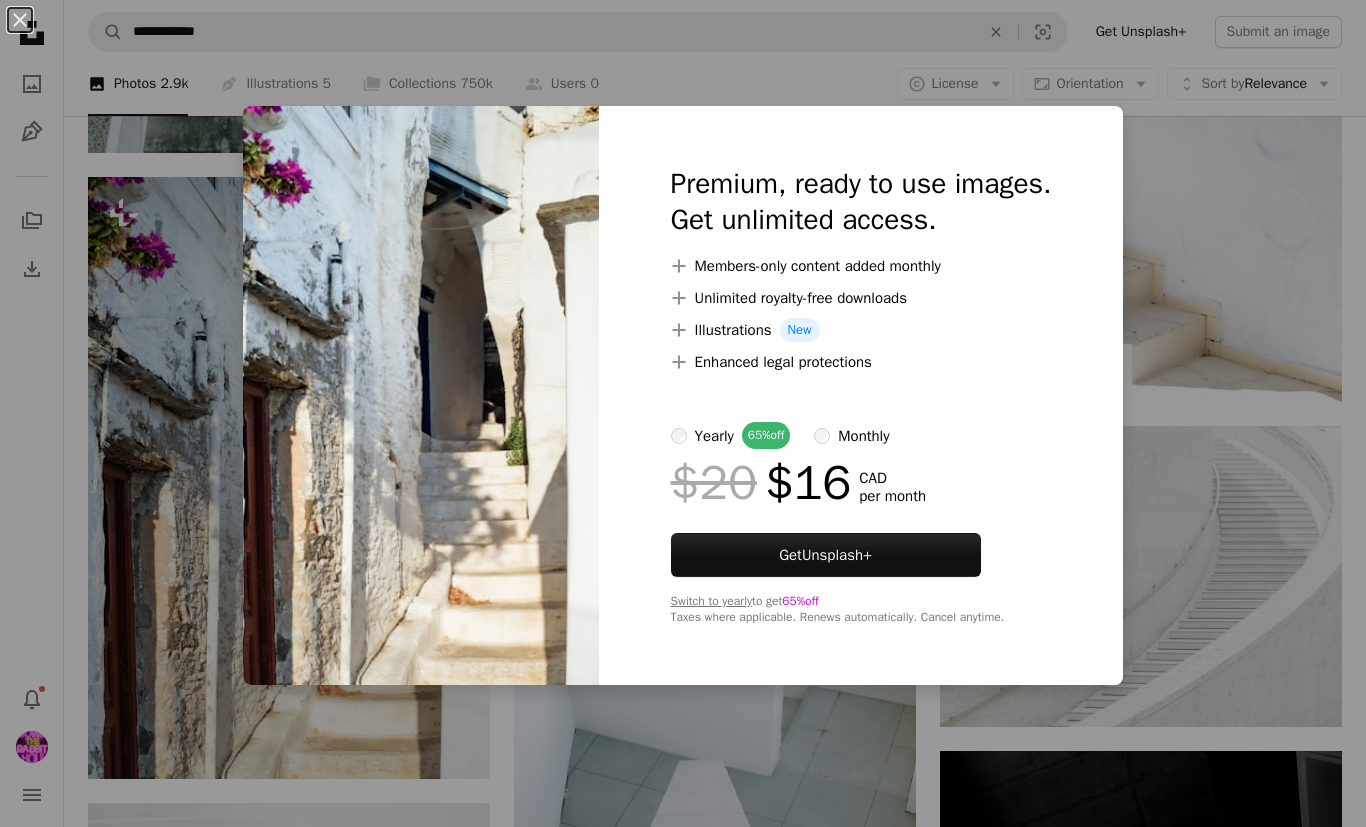 click on "An X shape Premium, ready to use images. Get unlimited access. A plus sign Members-only content added monthly A plus sign Unlimited royalty-free downloads A plus sign Illustrations  New A plus sign Enhanced legal protections yearly 65%  off monthly $20   $16 CAD per month Get  Unsplash+ Switch to yearly  to get  65%  off Taxes where applicable. Renews automatically. Cancel anytime." at bounding box center [683, 413] 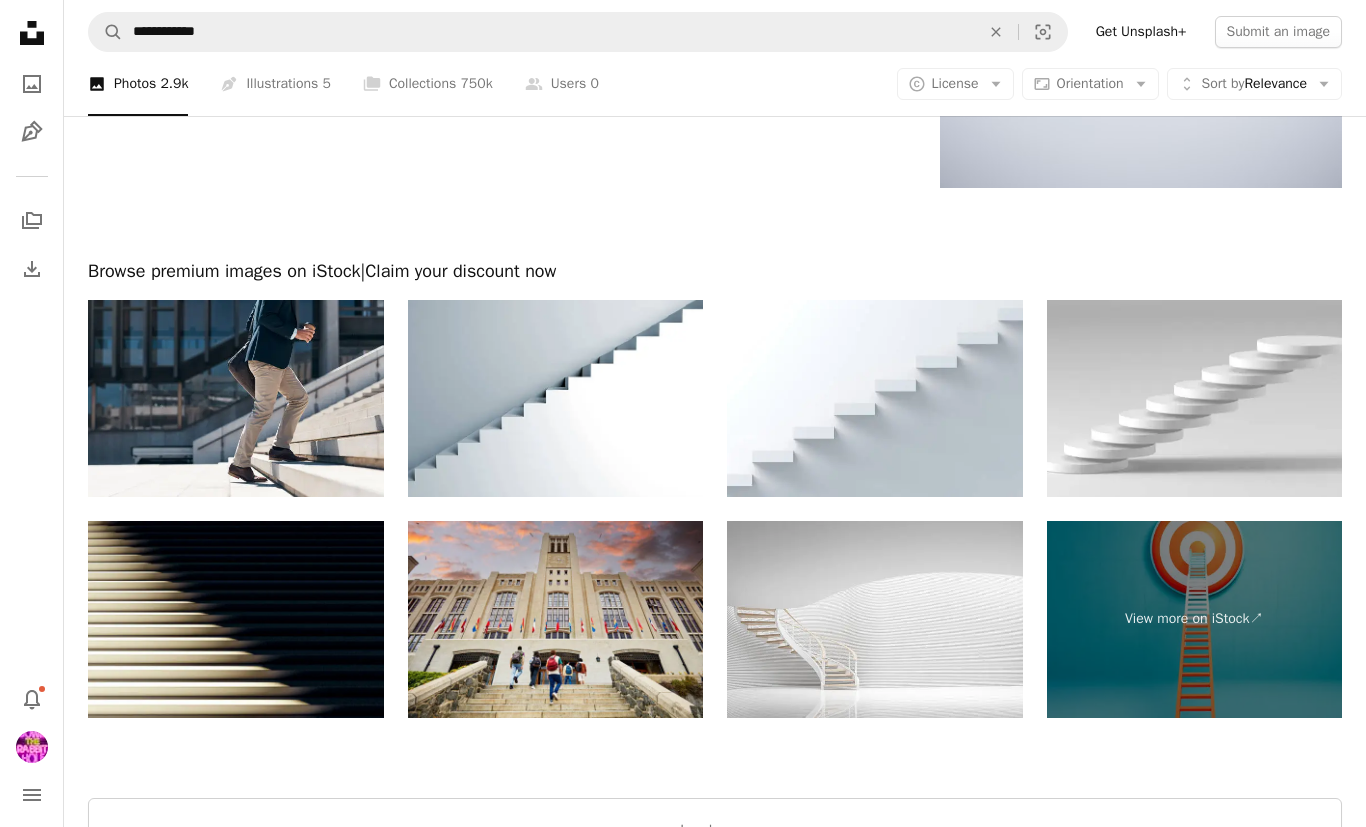 scroll, scrollTop: 4811, scrollLeft: 0, axis: vertical 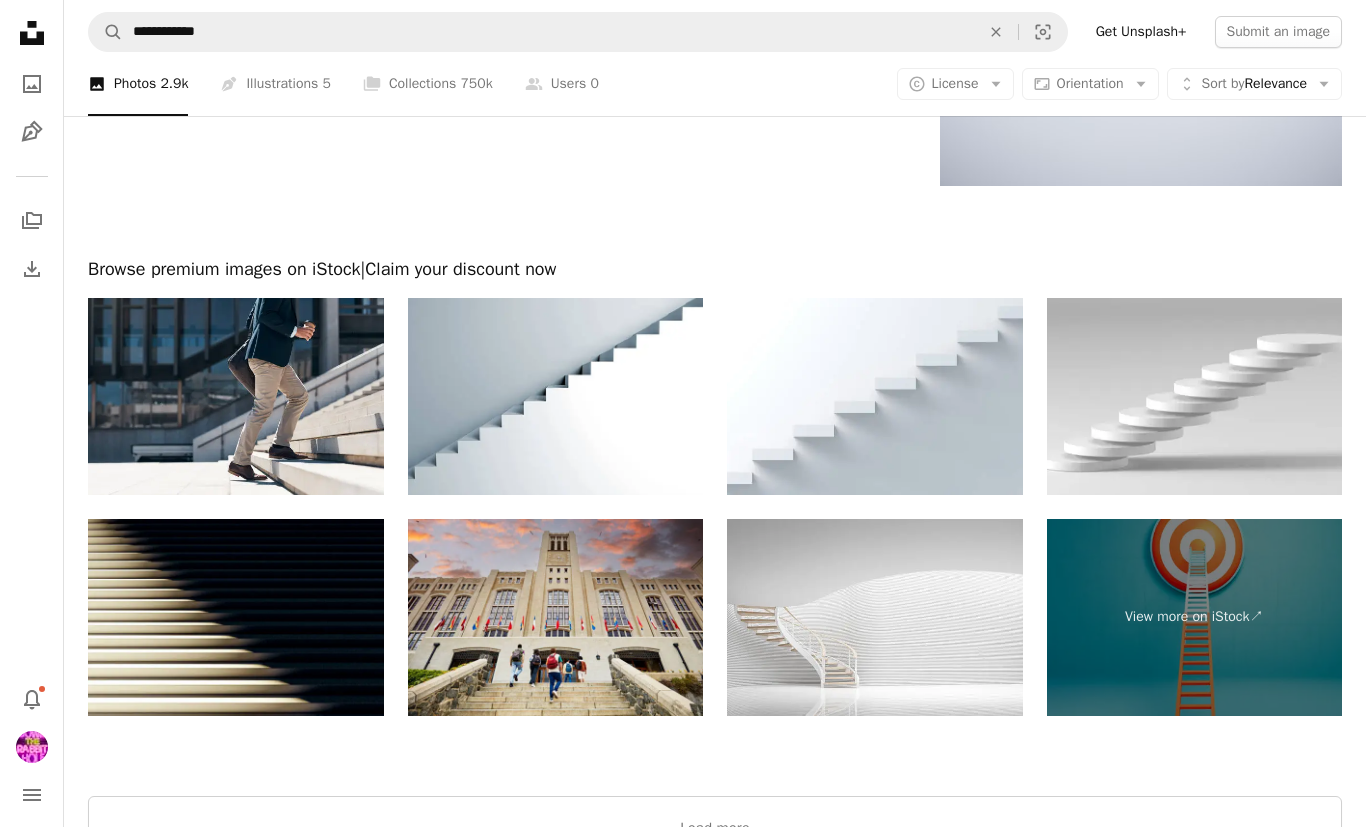 click on "Load more" at bounding box center (715, 828) 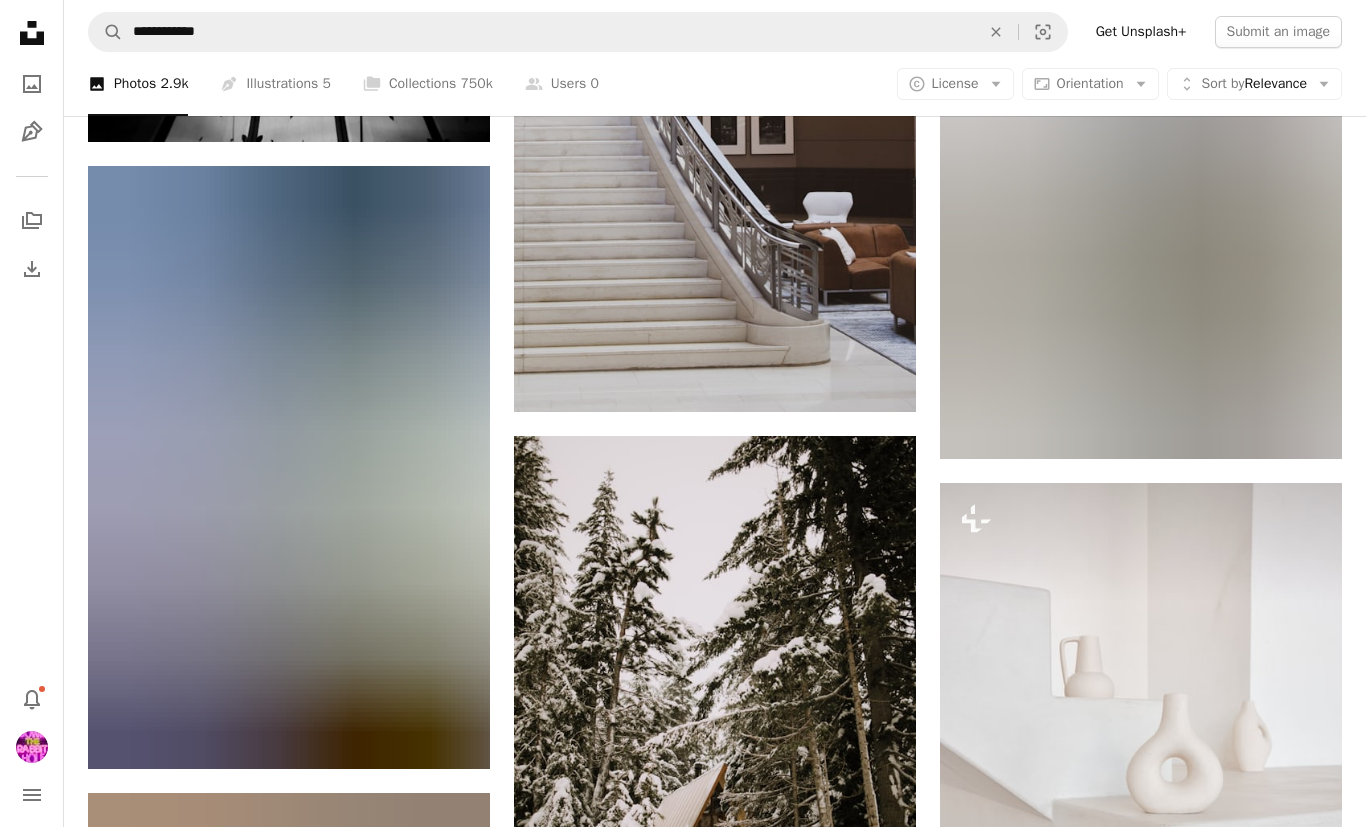 scroll, scrollTop: 24023, scrollLeft: 0, axis: vertical 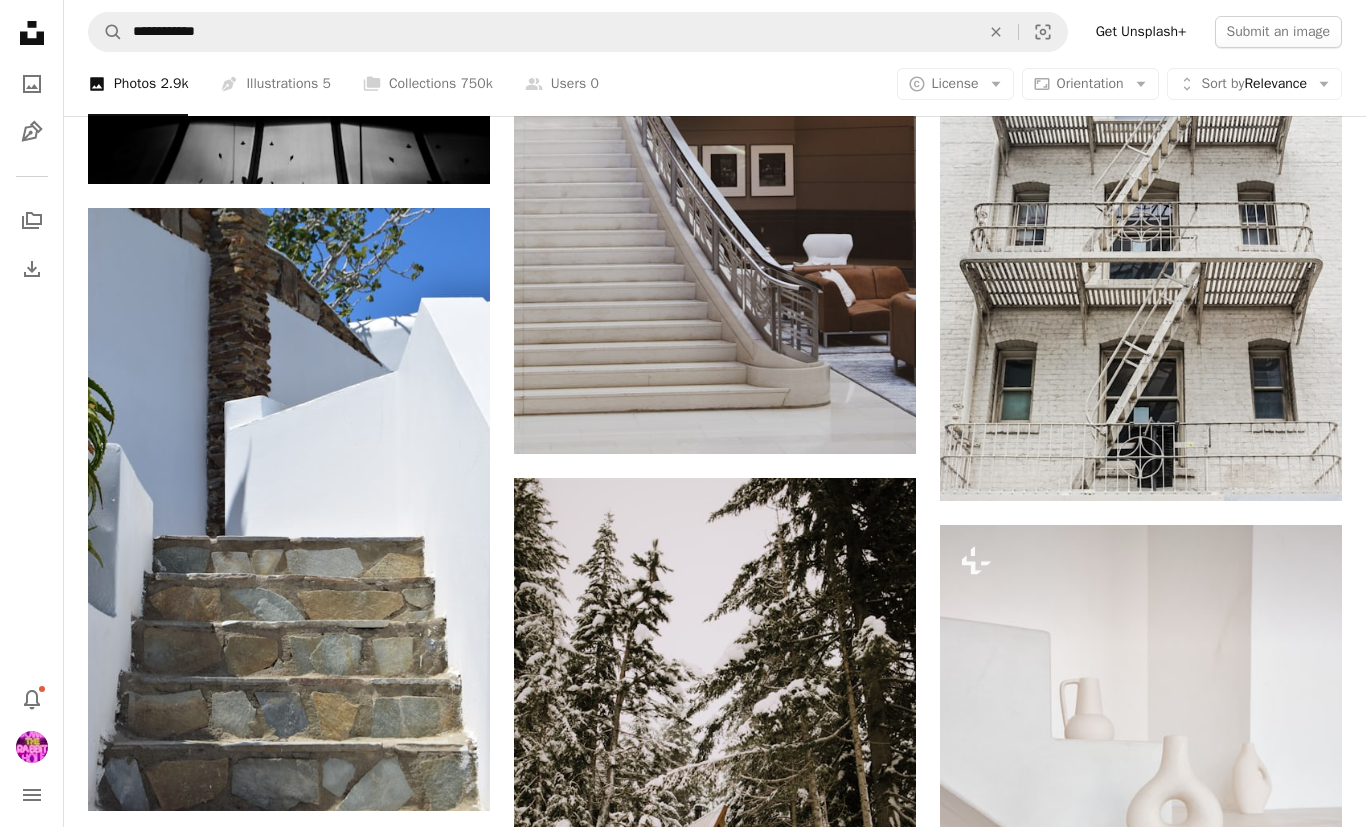 click 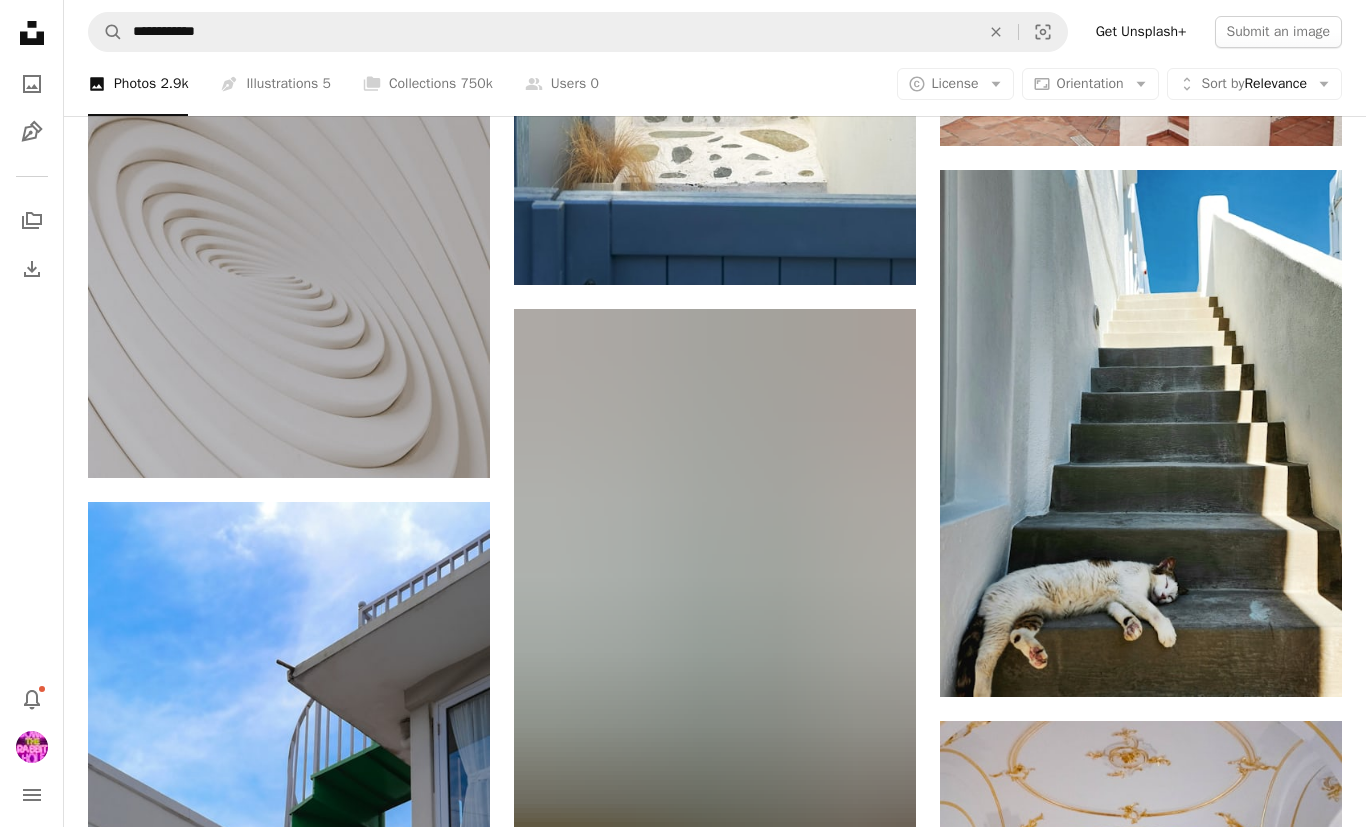 scroll, scrollTop: 31784, scrollLeft: 0, axis: vertical 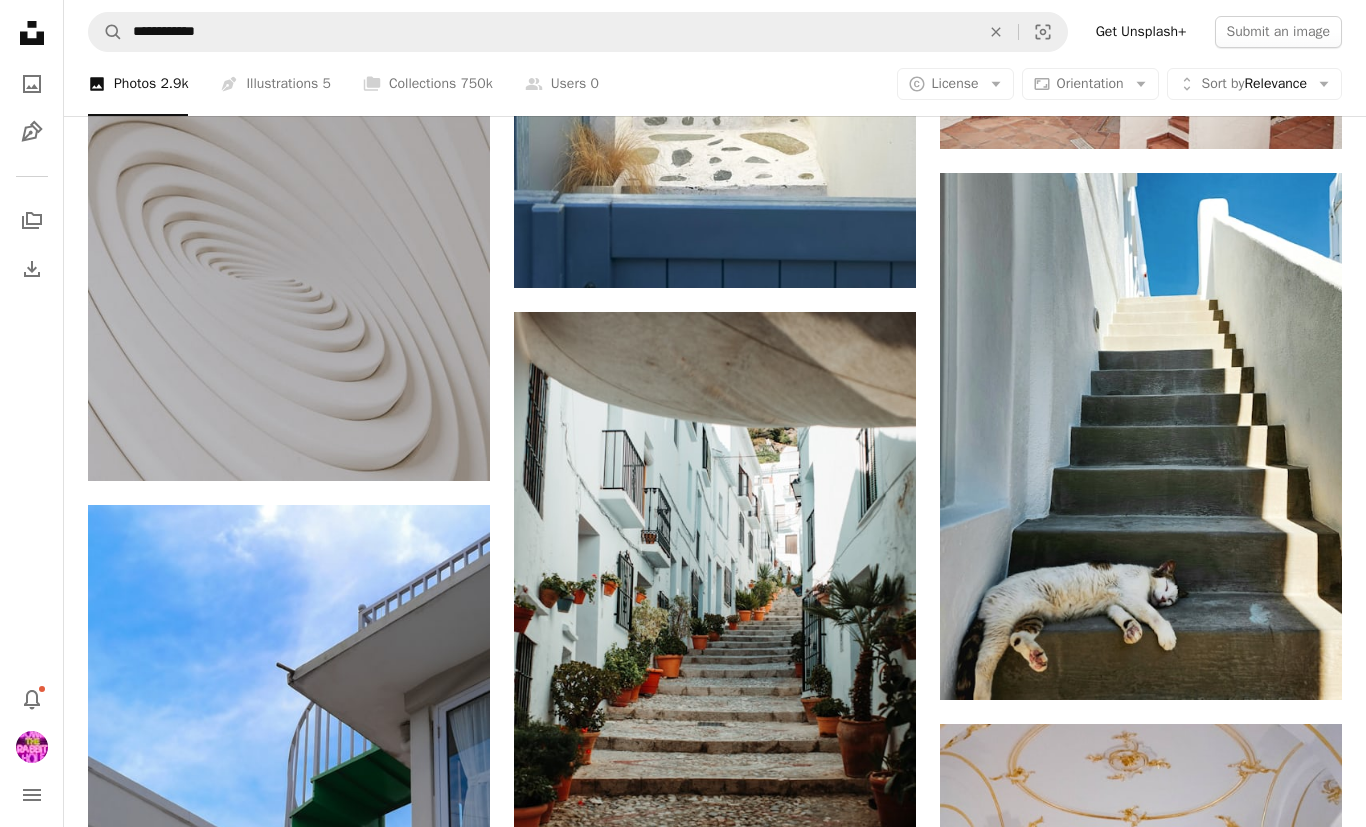 click 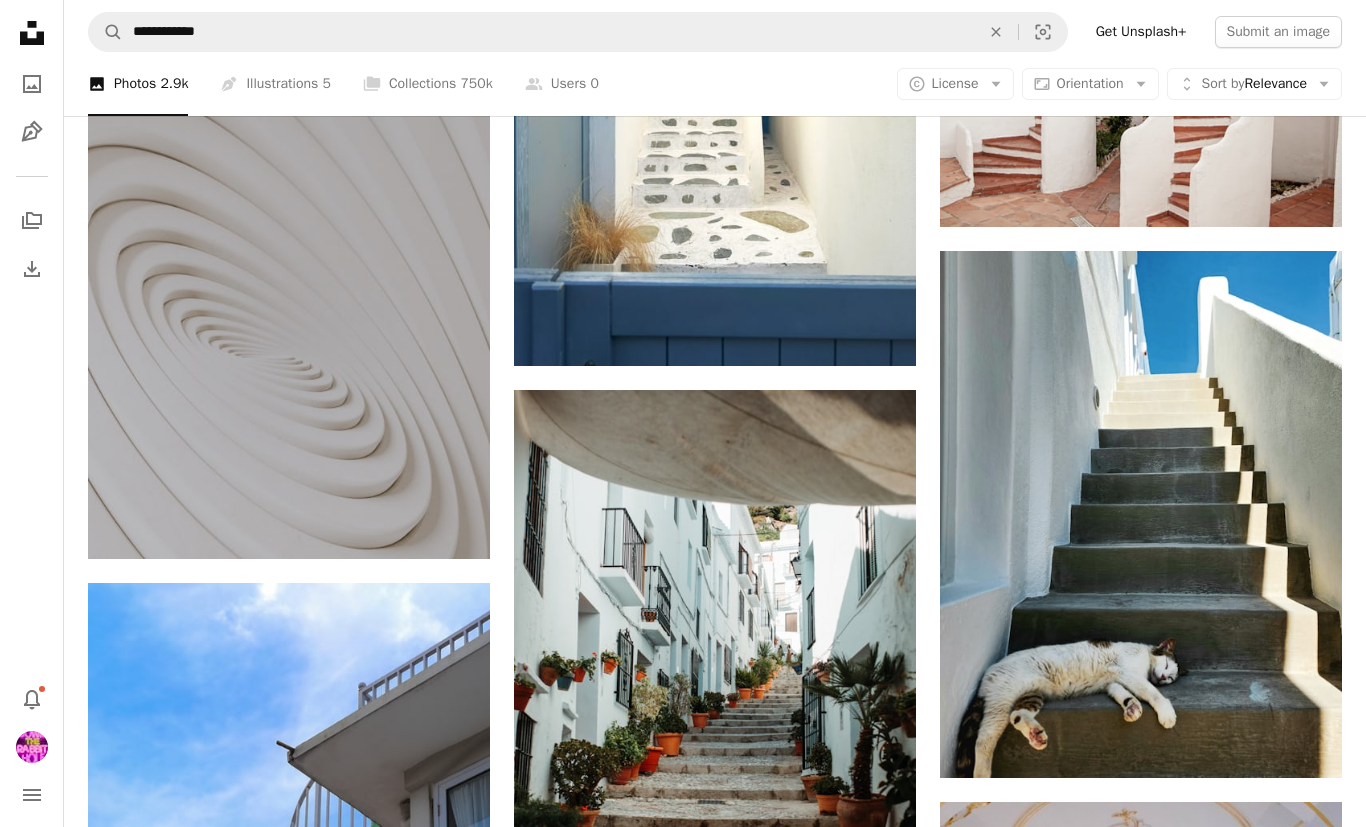 scroll, scrollTop: 31702, scrollLeft: 0, axis: vertical 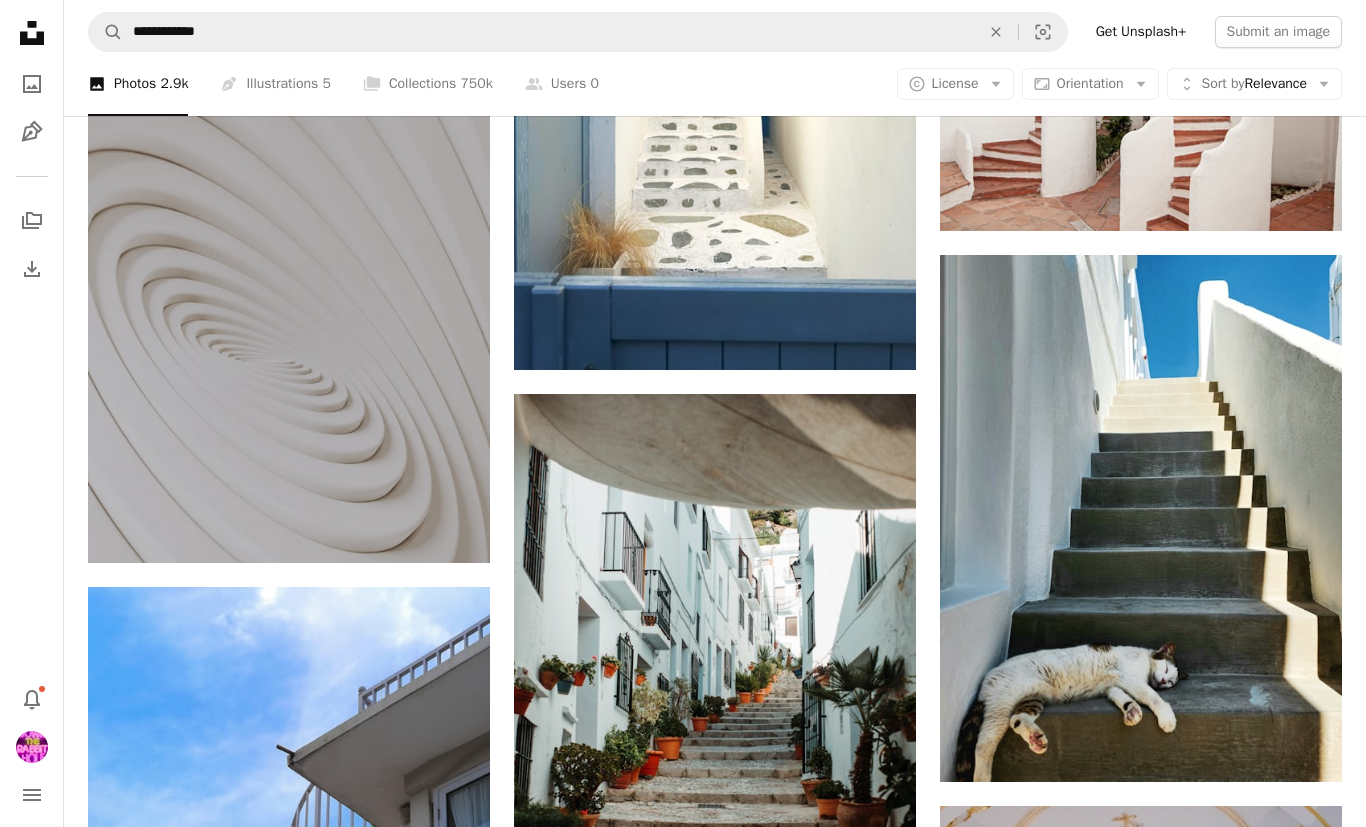 click on "A heart" at bounding box center [1254, 291] 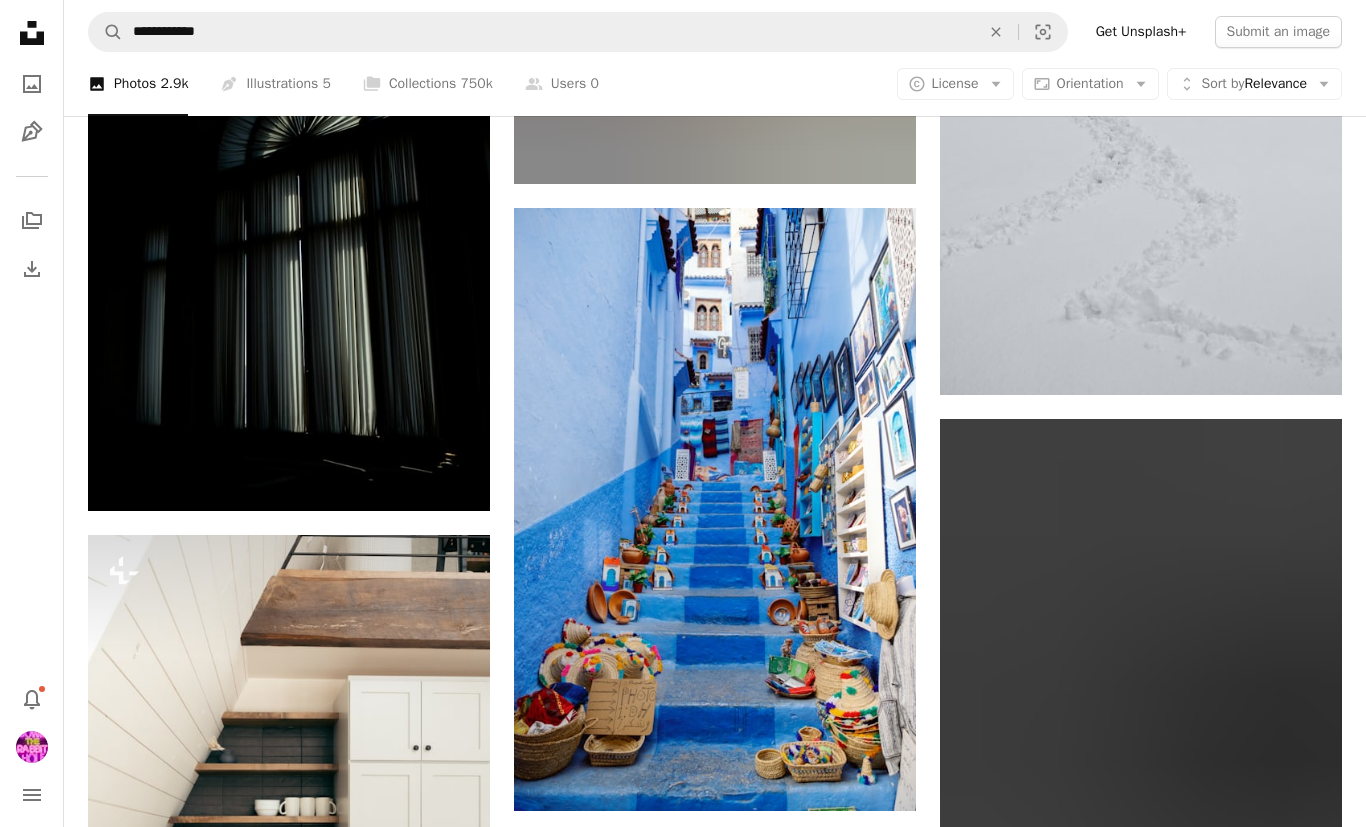 scroll, scrollTop: 64666, scrollLeft: 0, axis: vertical 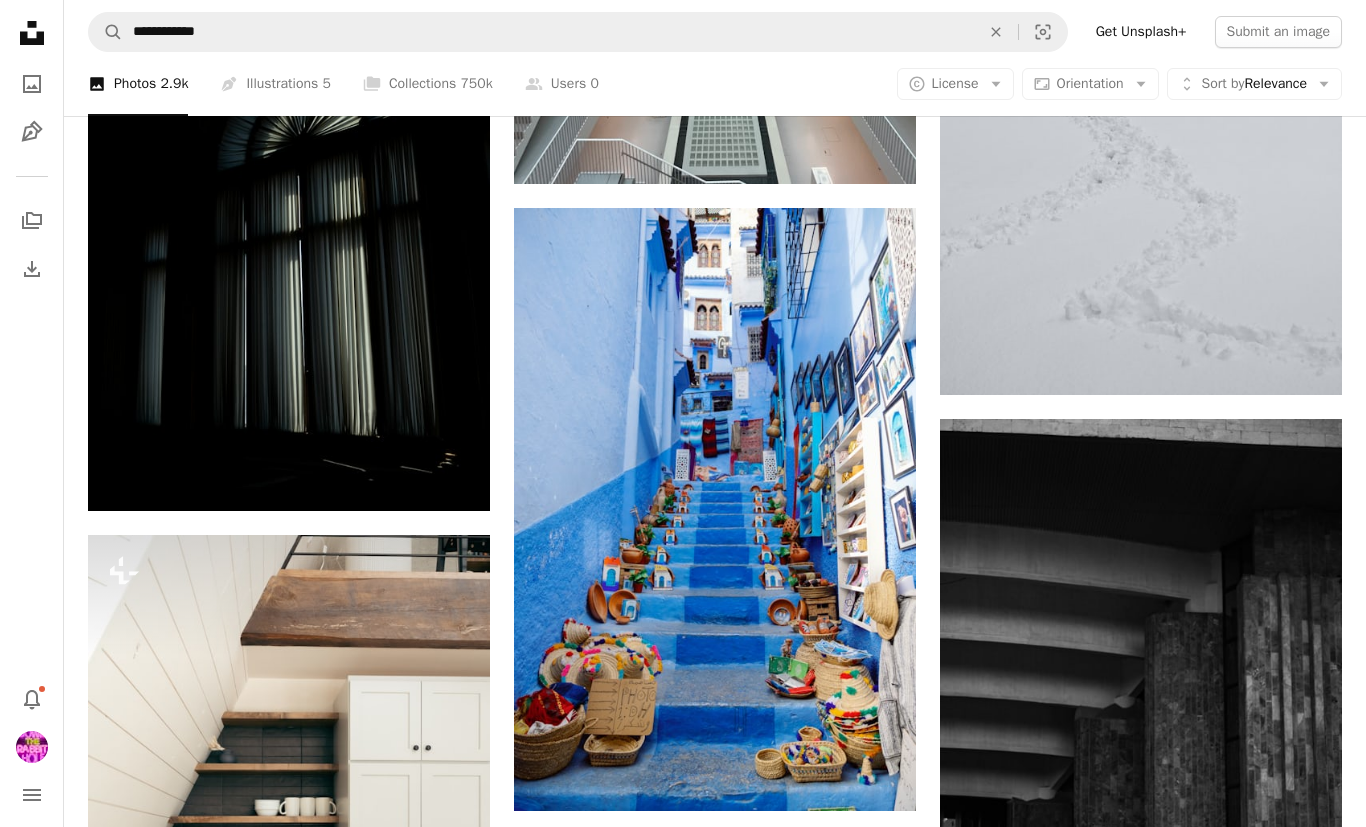 click on "A heart" at bounding box center (828, 244) 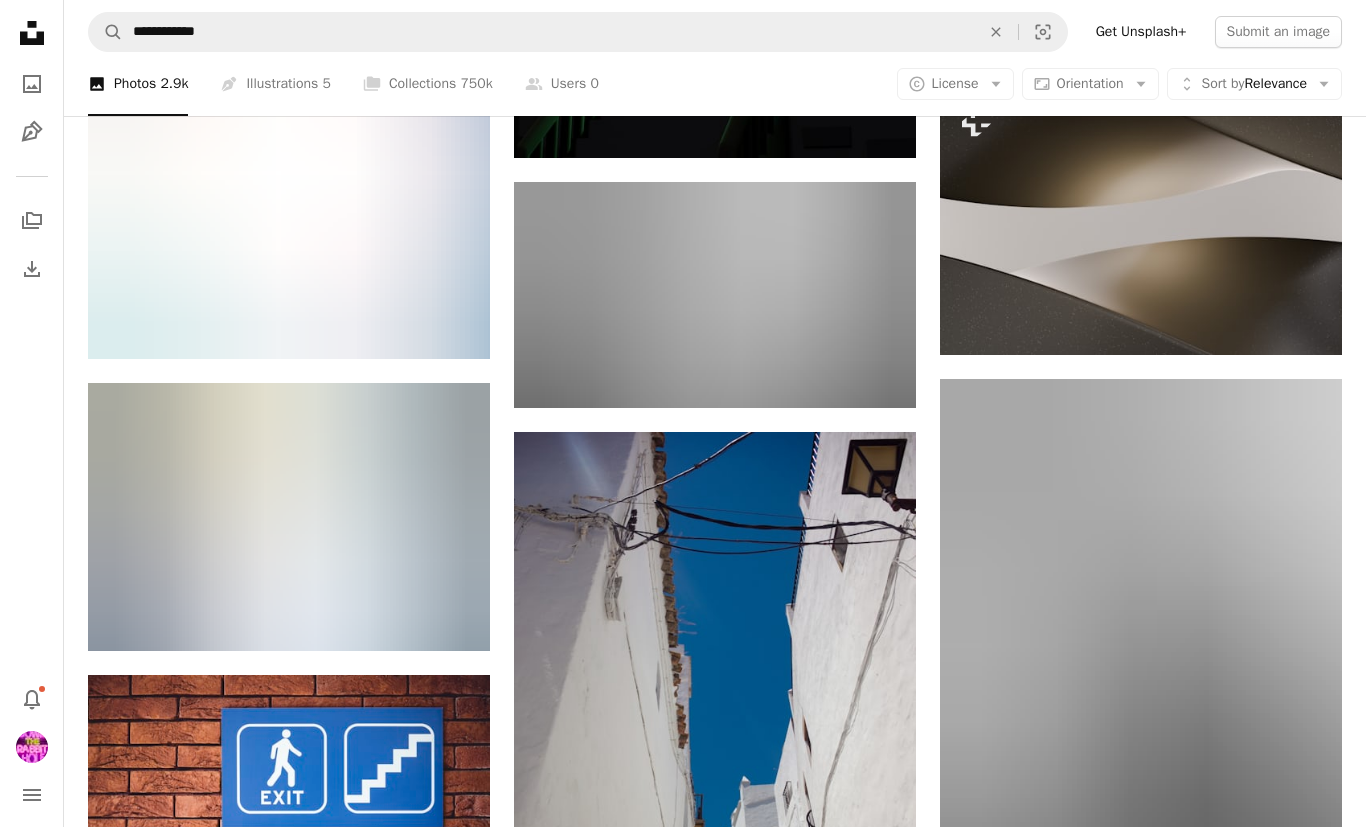 scroll, scrollTop: 81730, scrollLeft: 0, axis: vertical 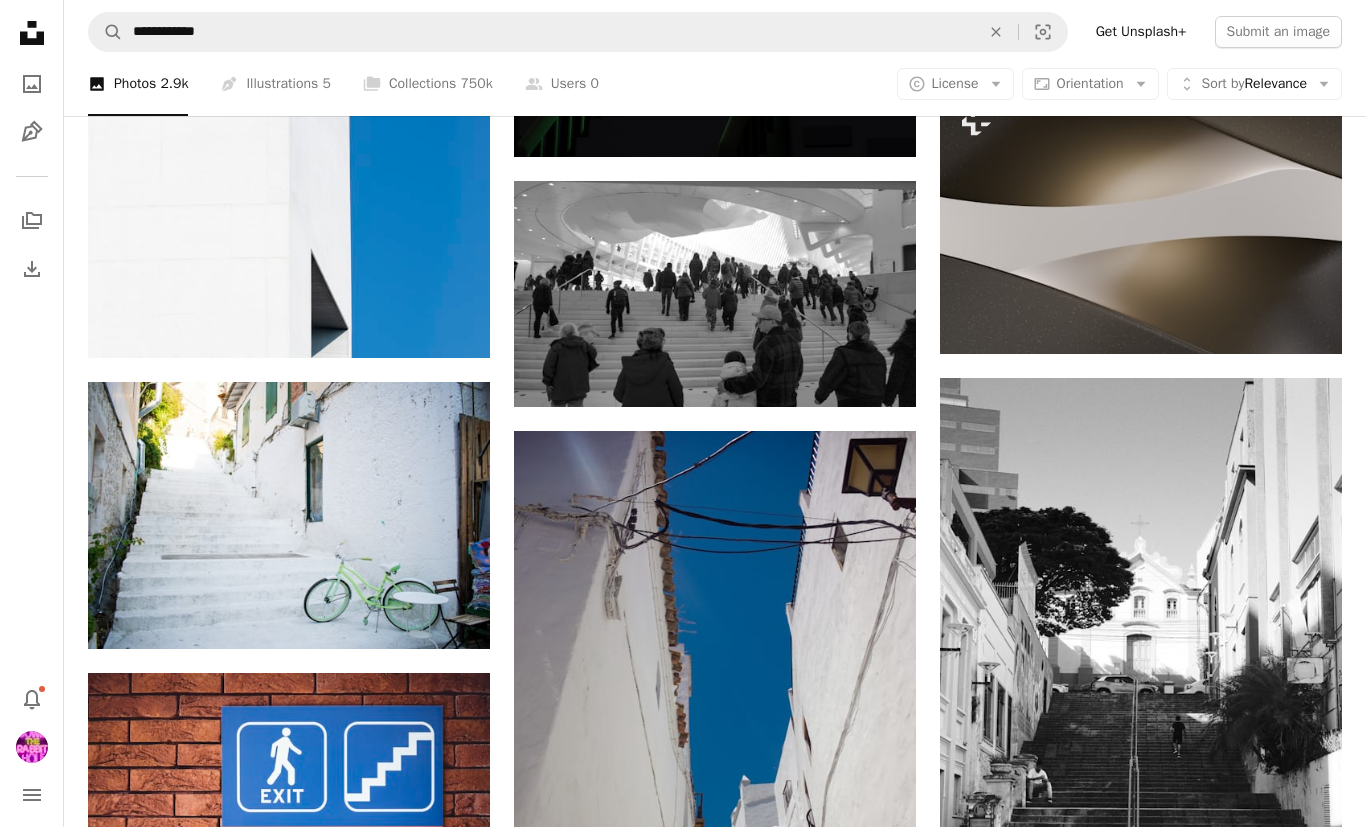 click on "A heart" 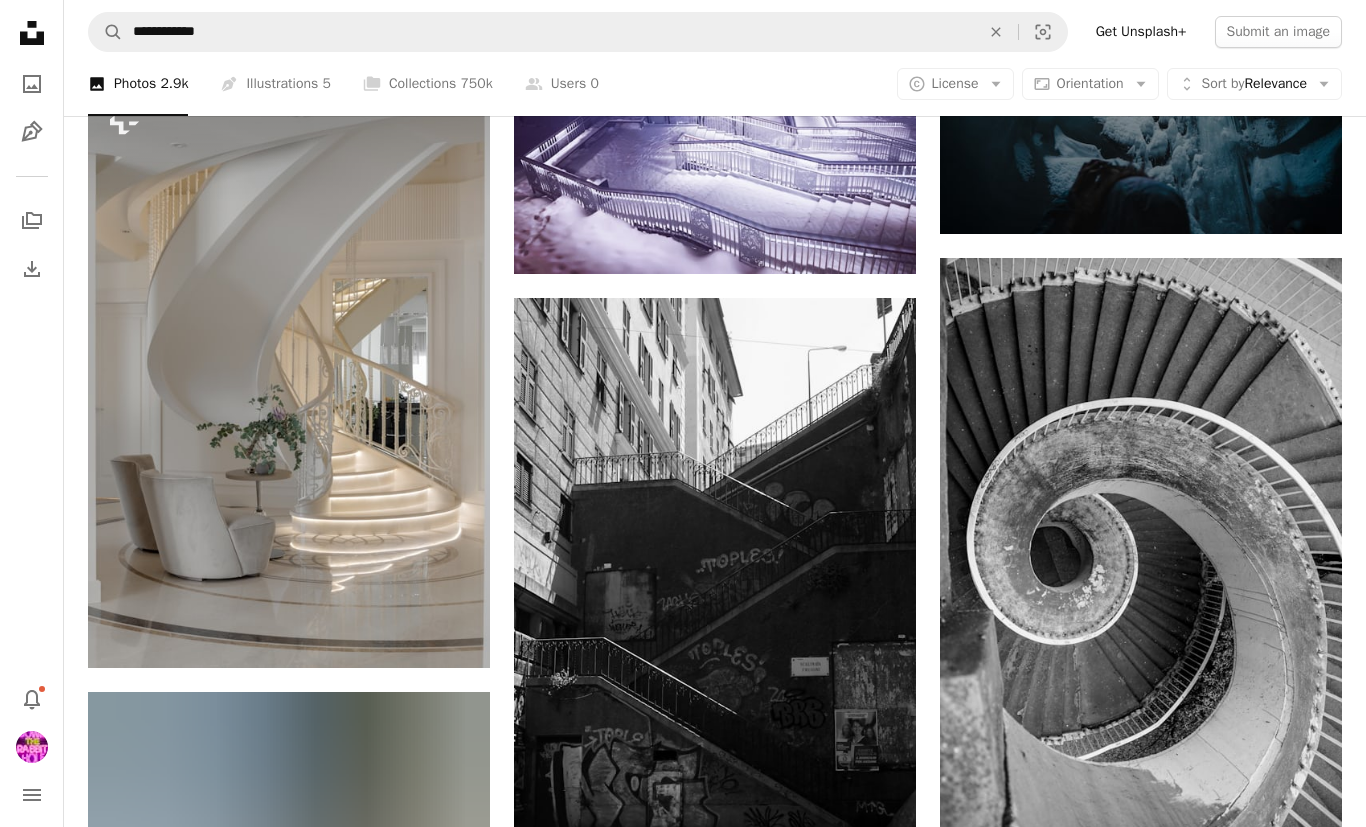 scroll, scrollTop: 86338, scrollLeft: 0, axis: vertical 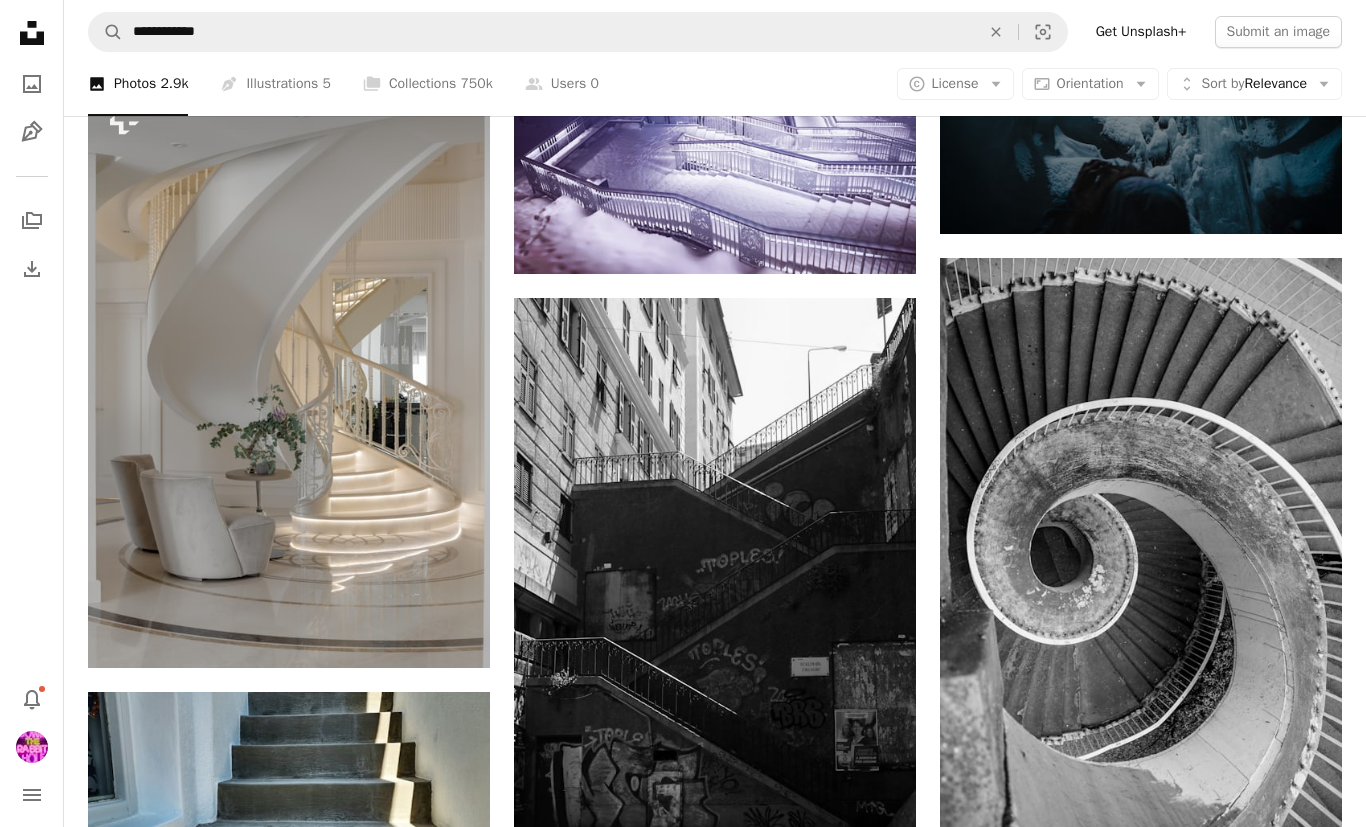 click 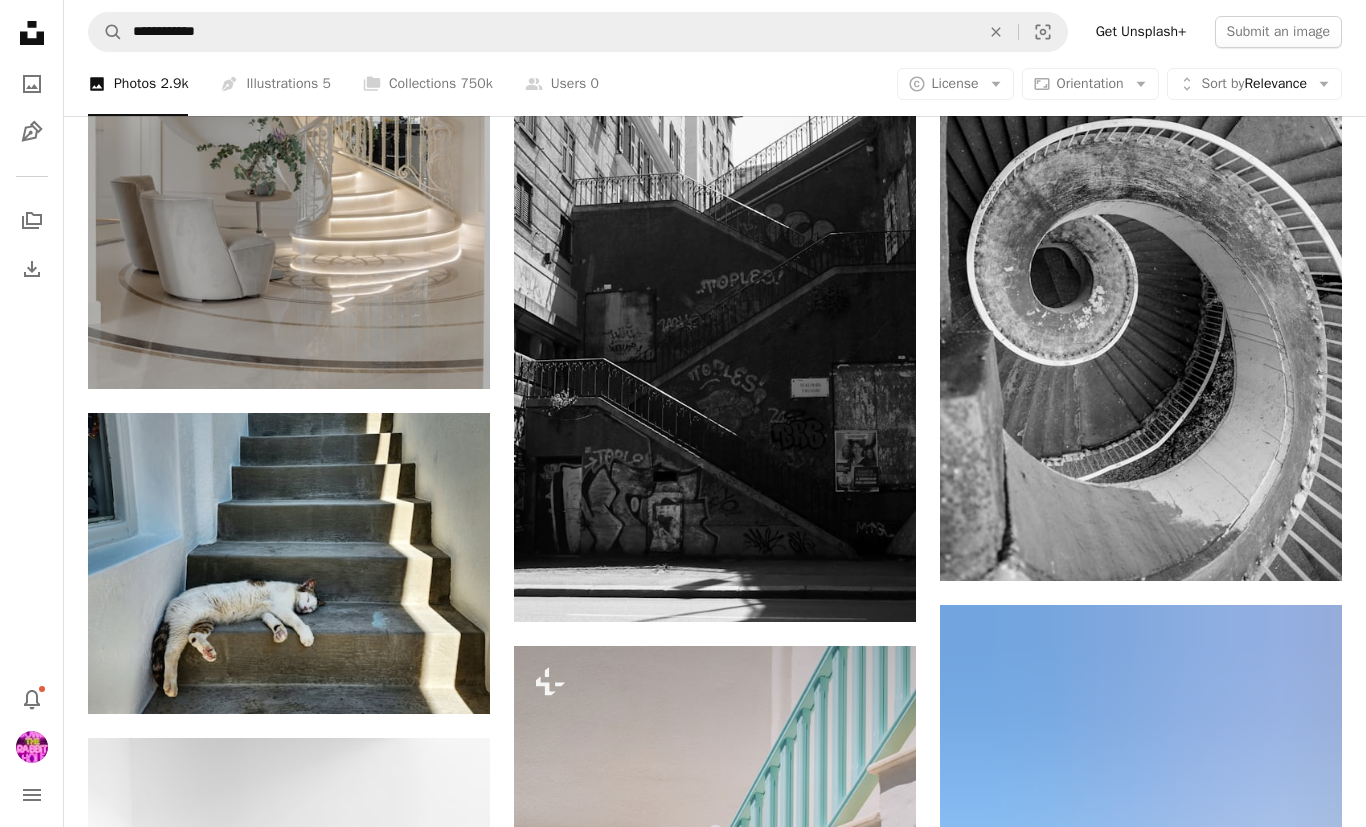 scroll, scrollTop: 86617, scrollLeft: 0, axis: vertical 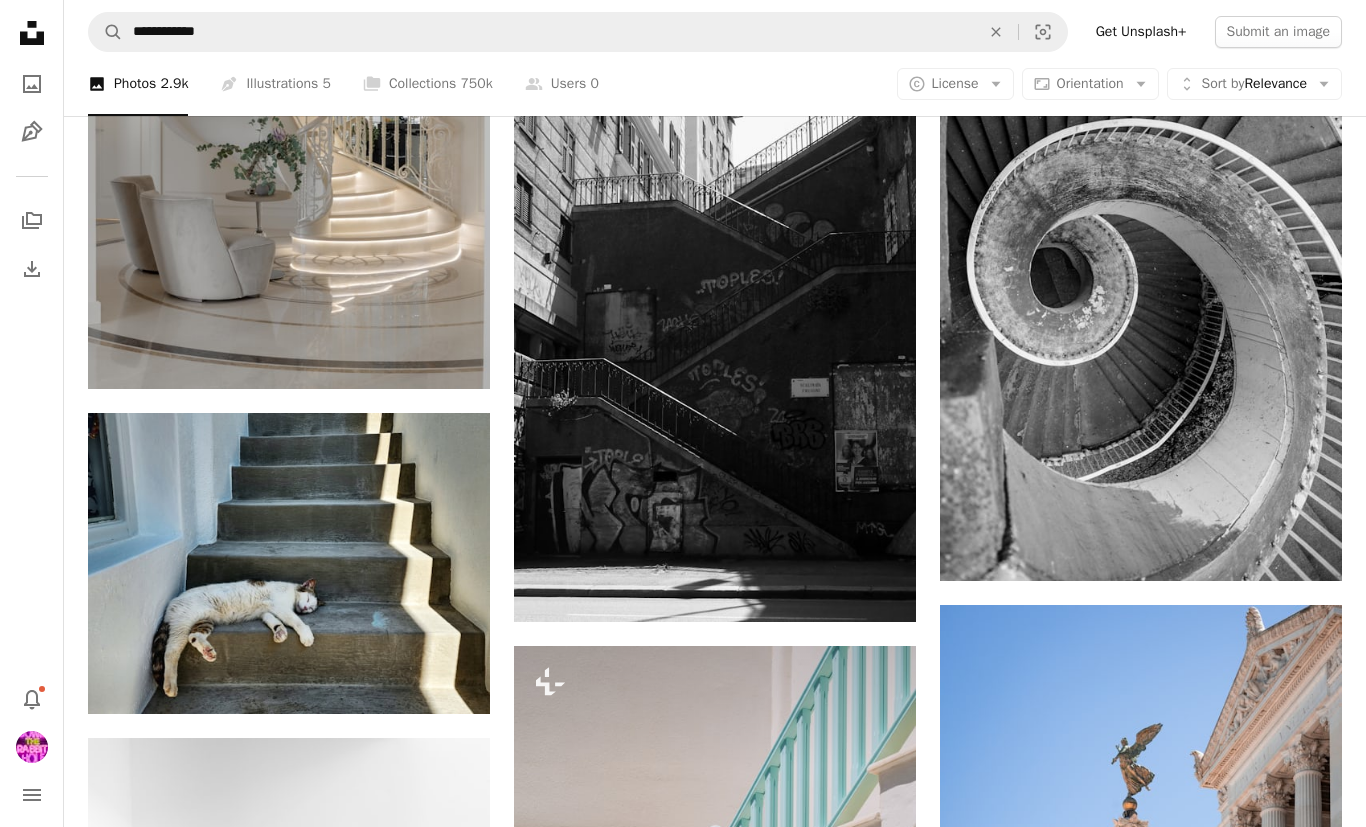 click 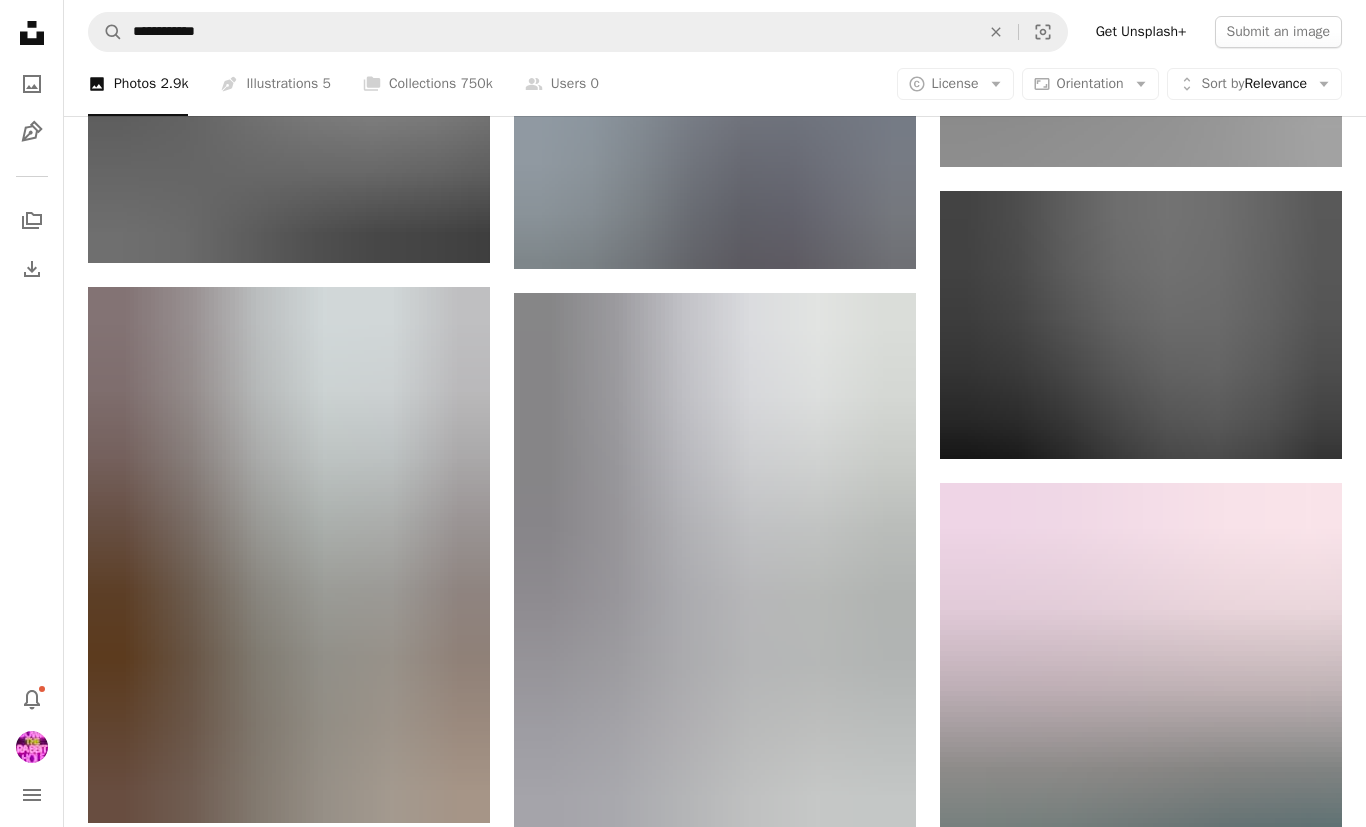 scroll, scrollTop: 89140, scrollLeft: 0, axis: vertical 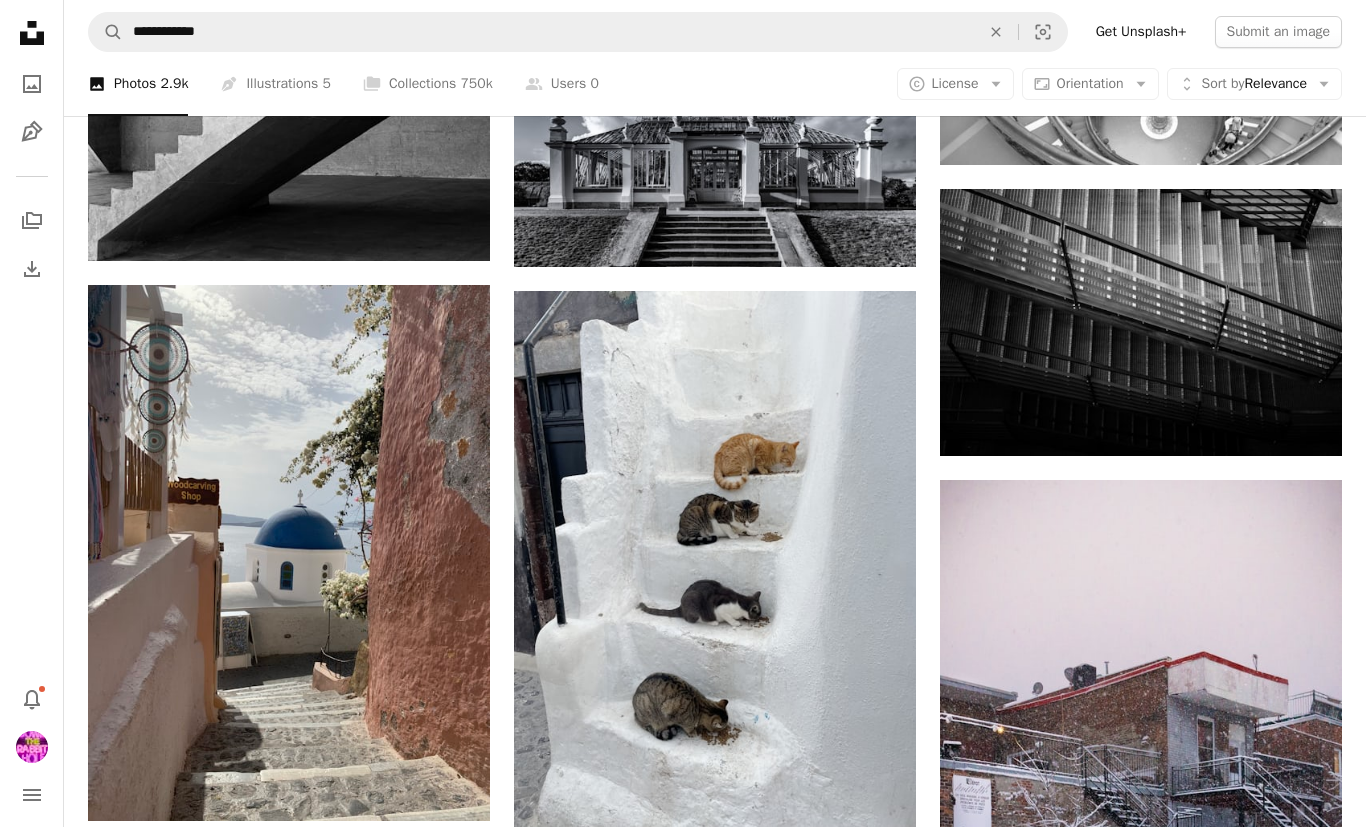 click 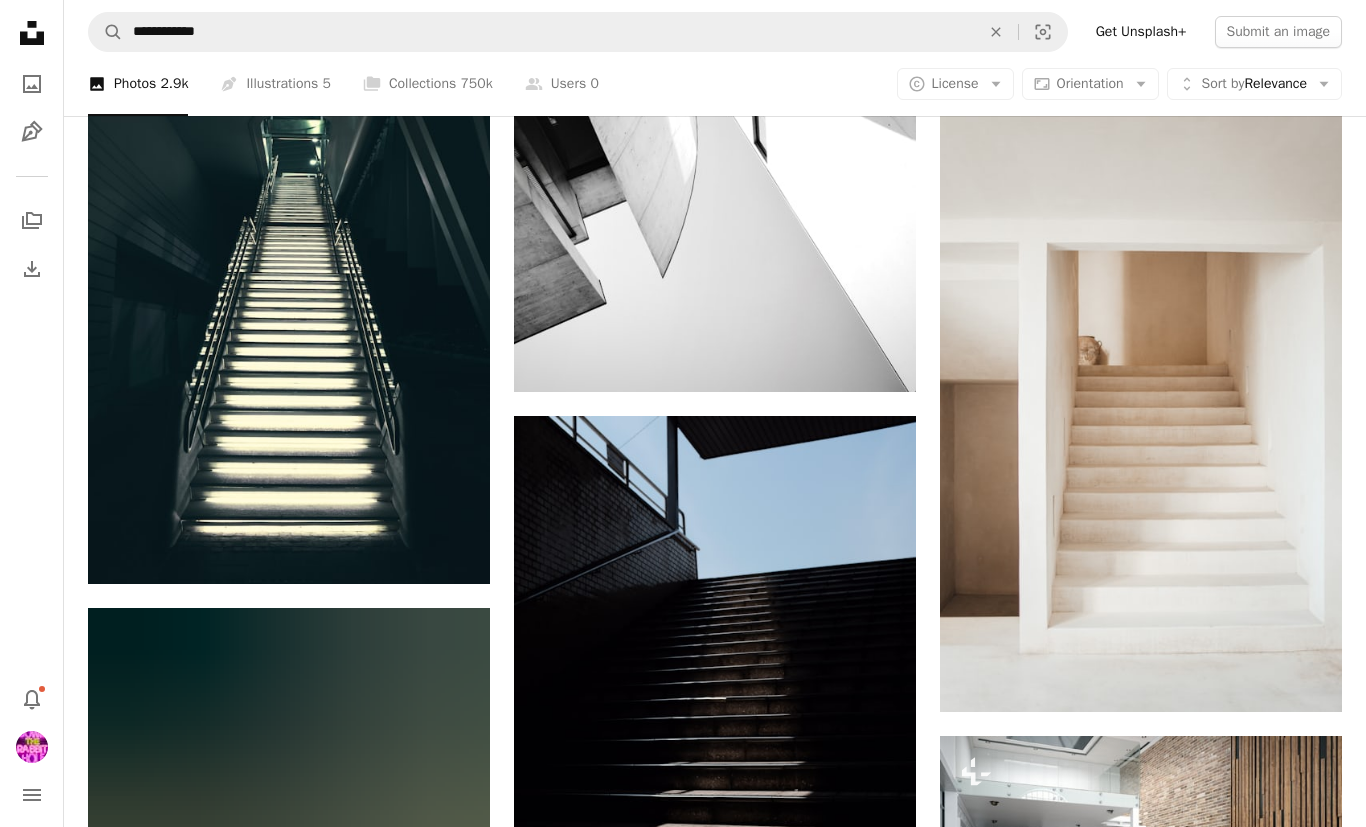 scroll, scrollTop: 93560, scrollLeft: 0, axis: vertical 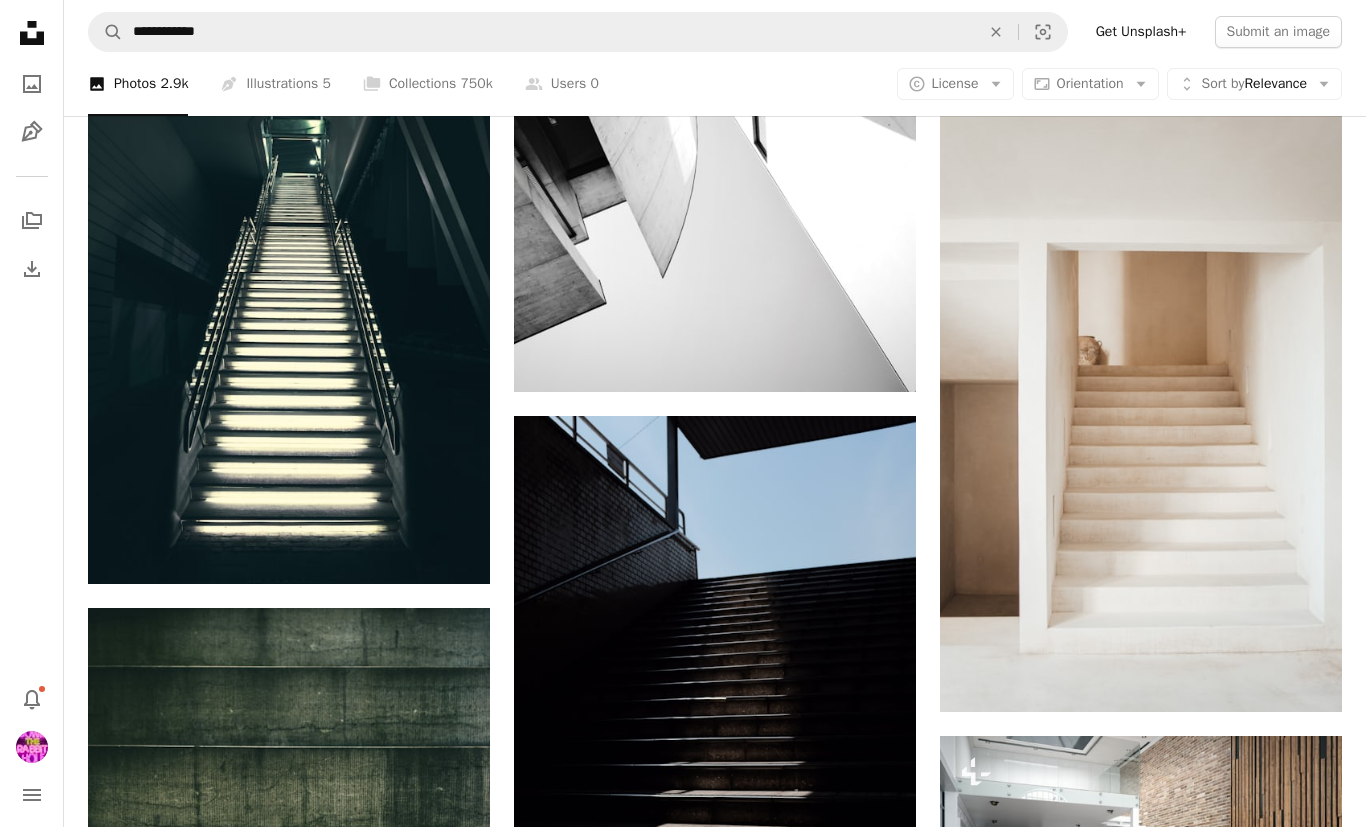 click on "A heart" 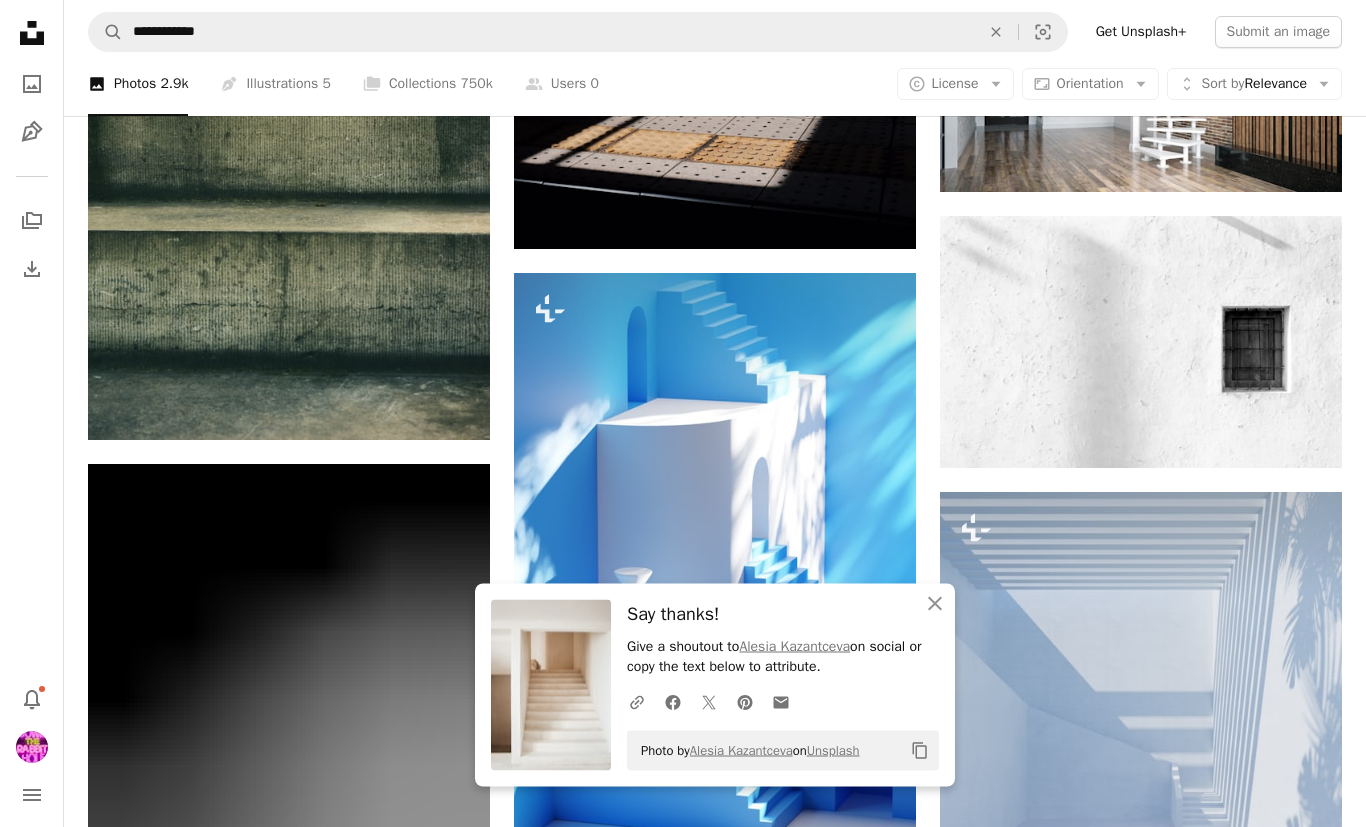 scroll, scrollTop: 94329, scrollLeft: 0, axis: vertical 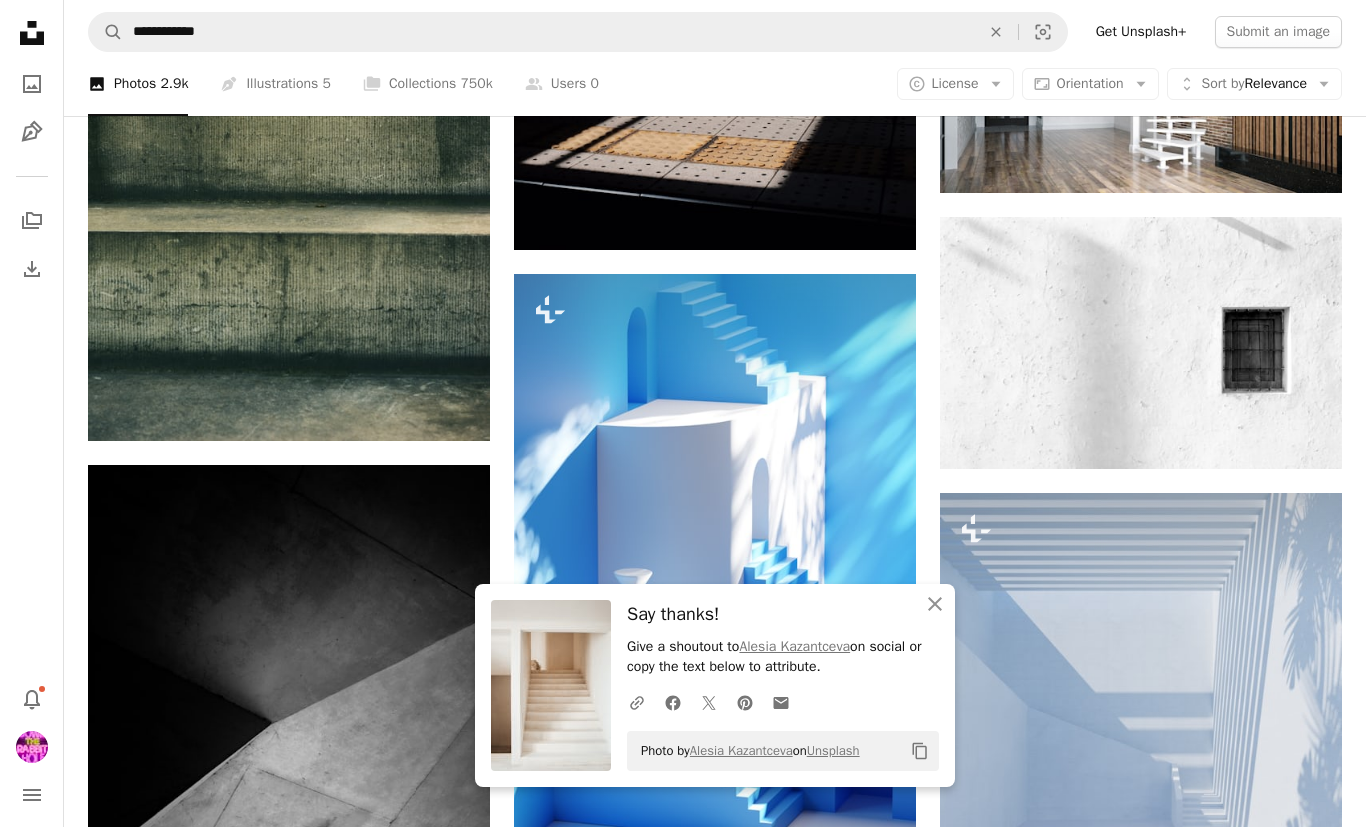 click on "An X shape" at bounding box center (996, 32) 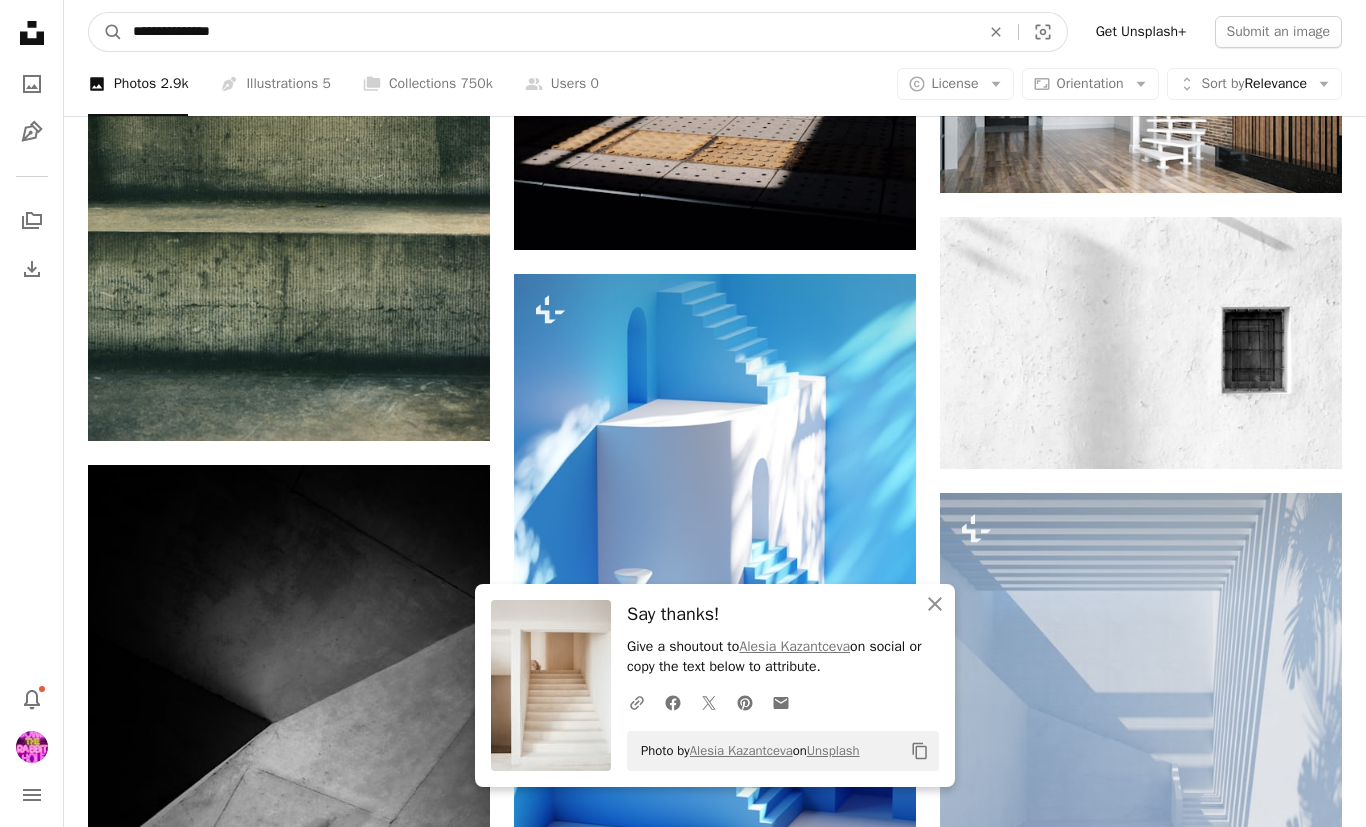 type on "**********" 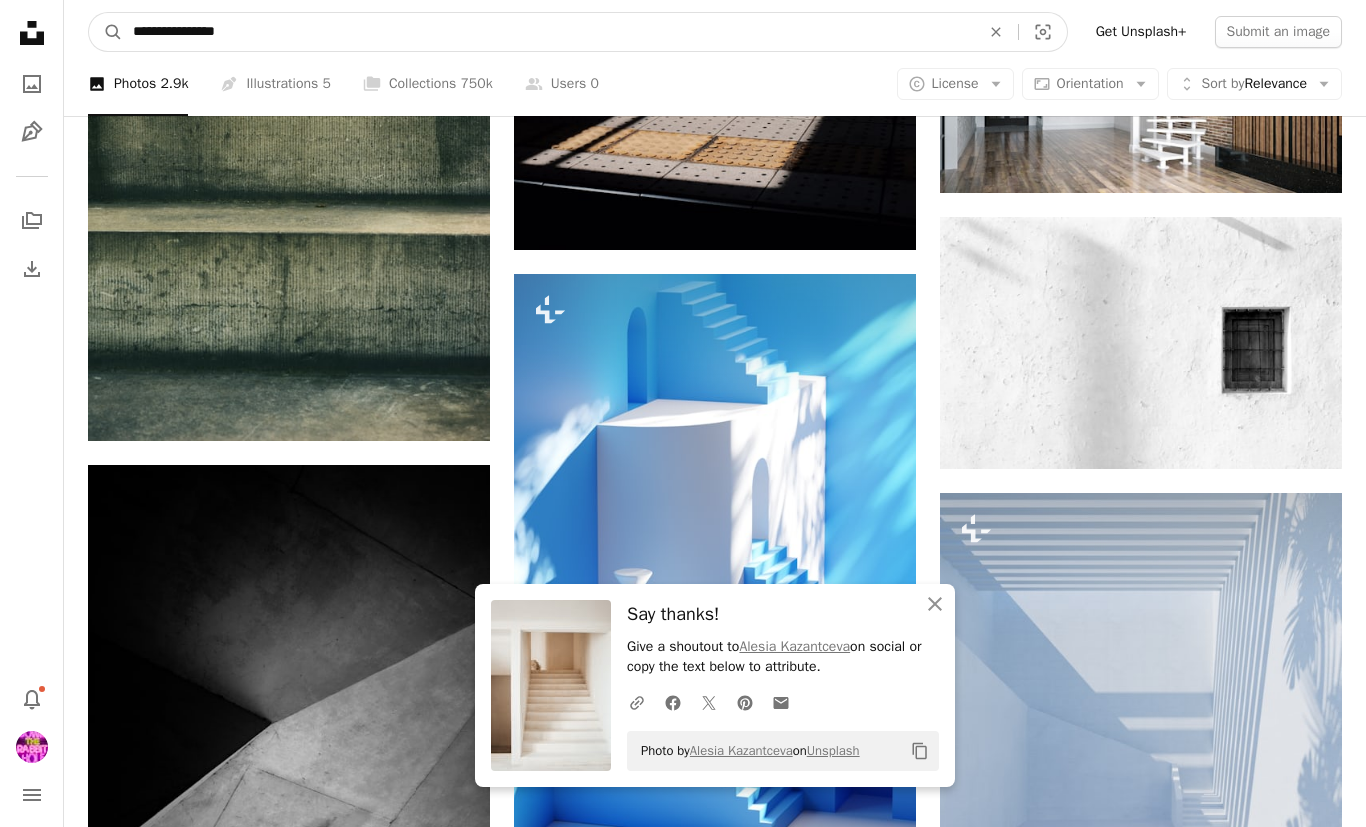 click on "A magnifying glass" at bounding box center (106, 32) 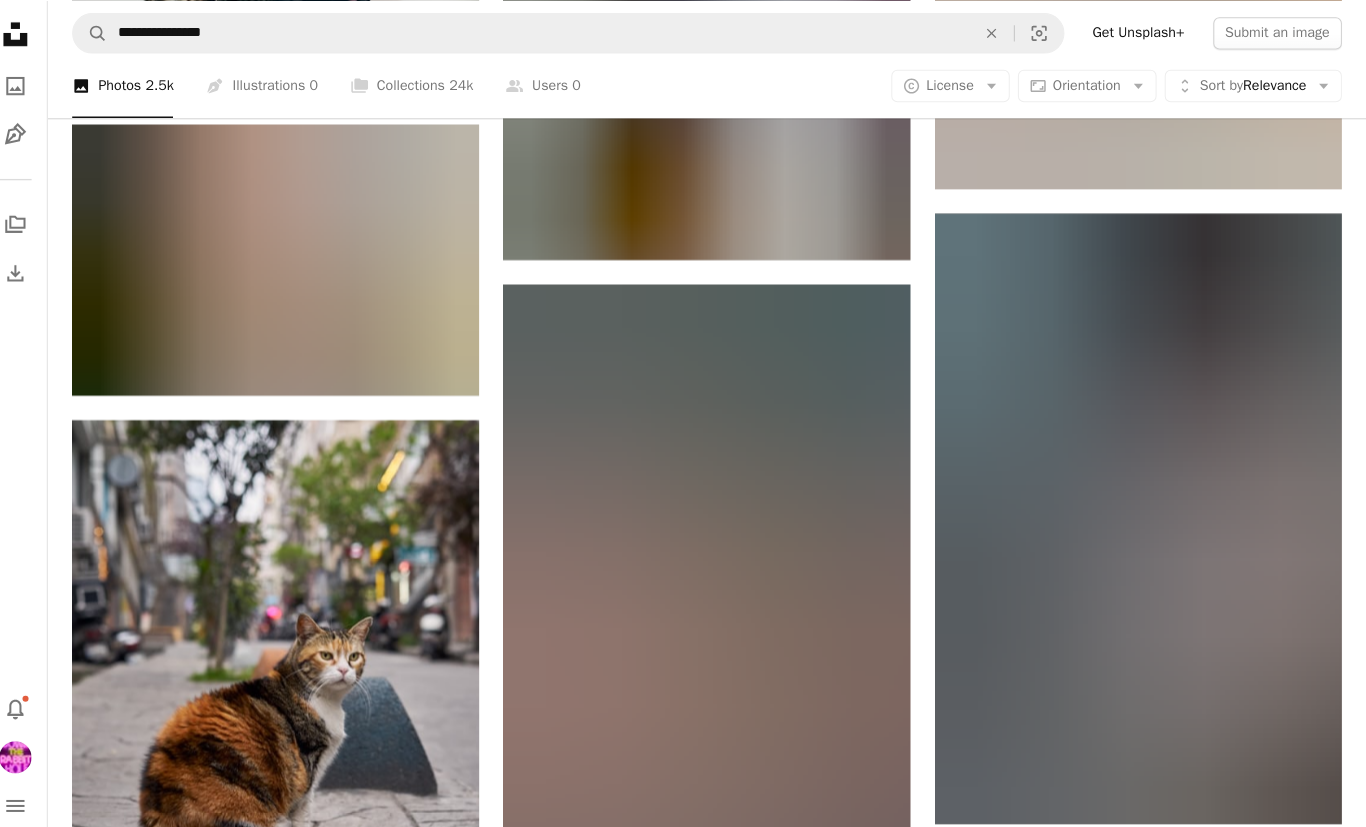 scroll, scrollTop: 1980, scrollLeft: 0, axis: vertical 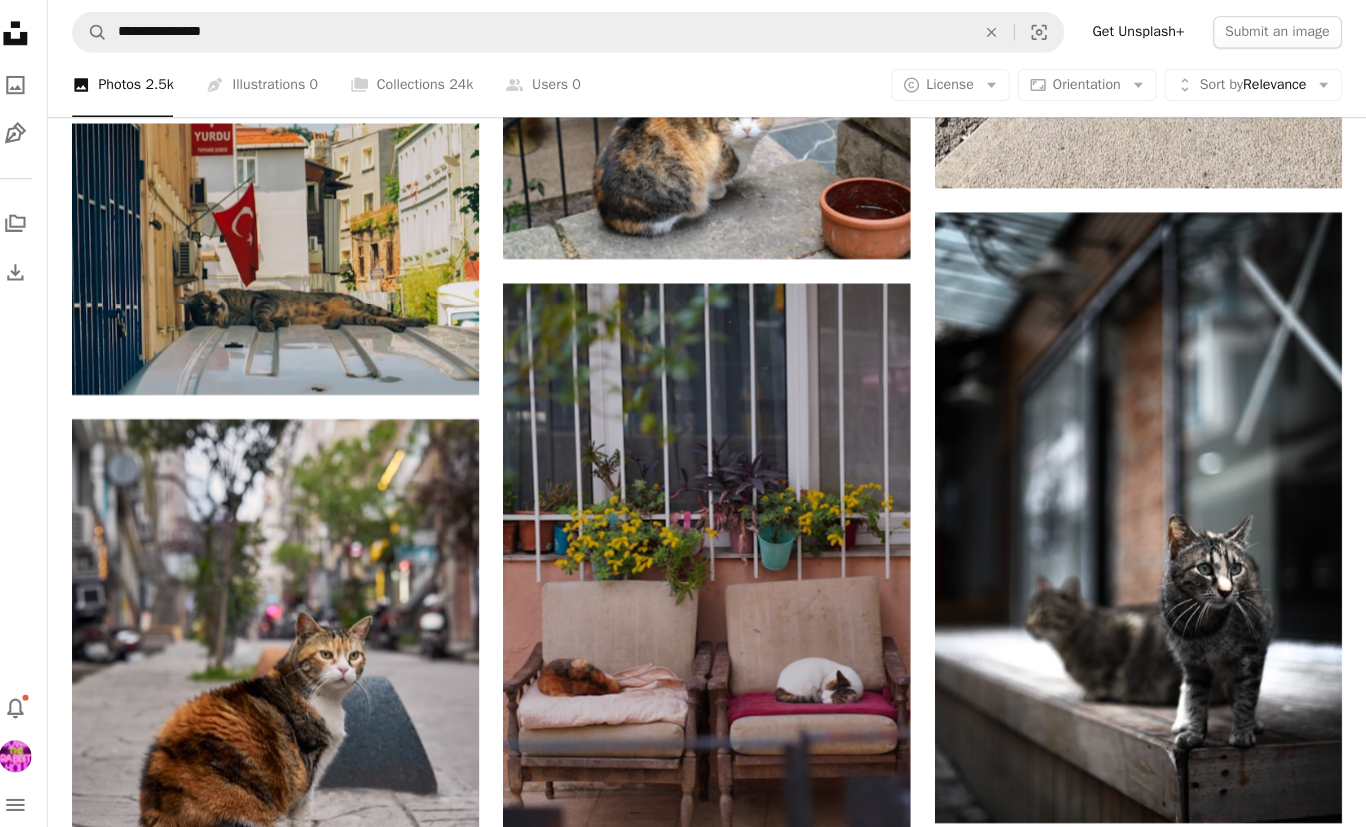 click 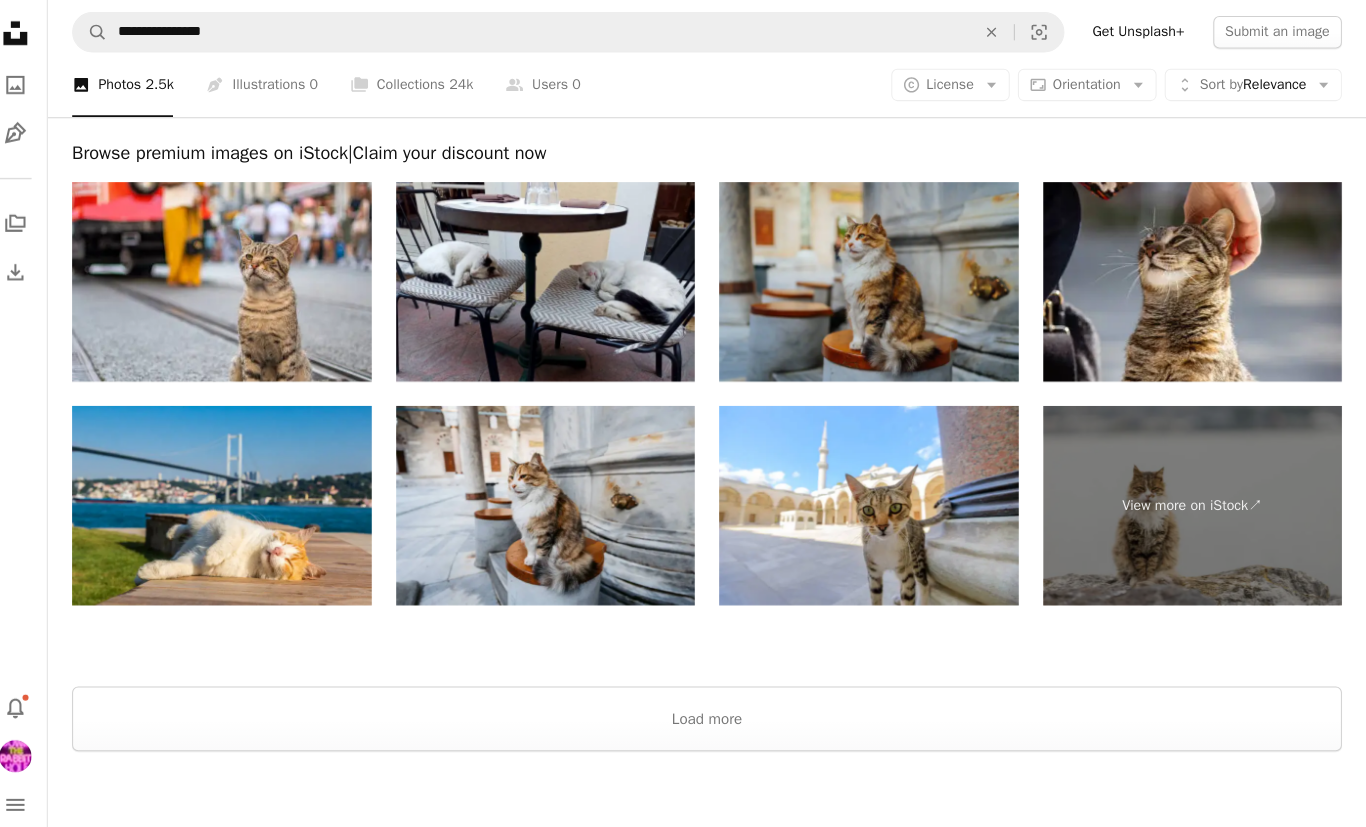 click on "Load more" at bounding box center [715, 710] 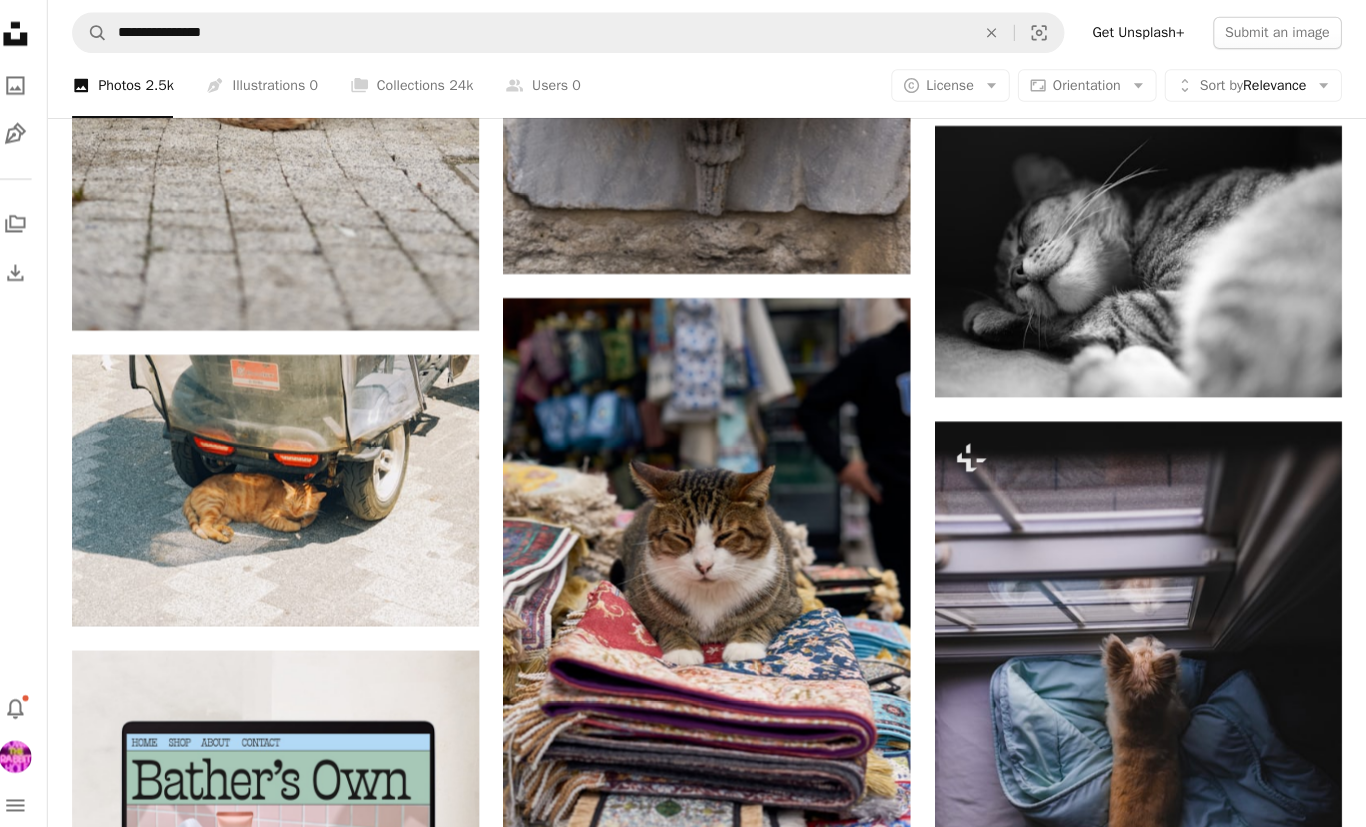 click on "A heart" 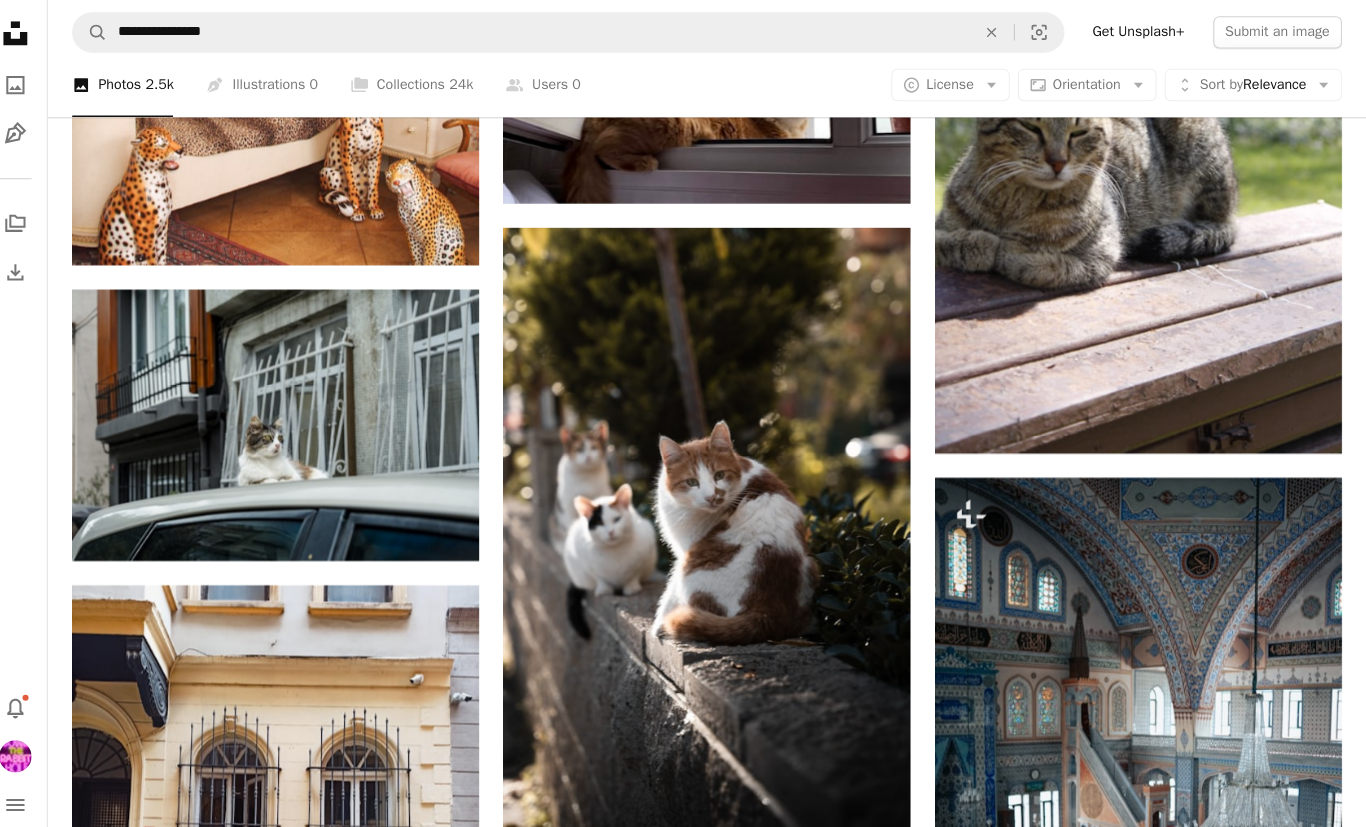 click on "A heart" at bounding box center (828, 261) 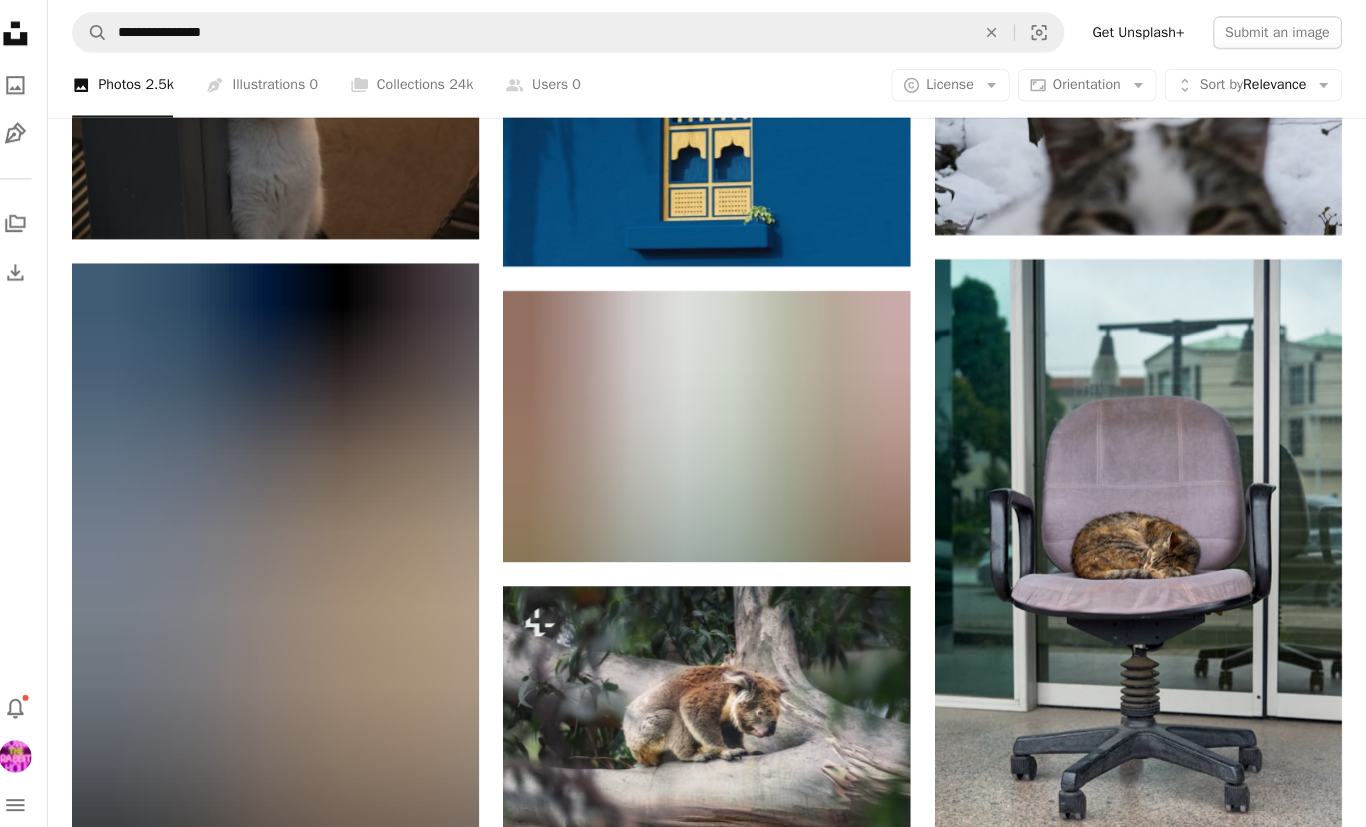 scroll, scrollTop: 11994, scrollLeft: 0, axis: vertical 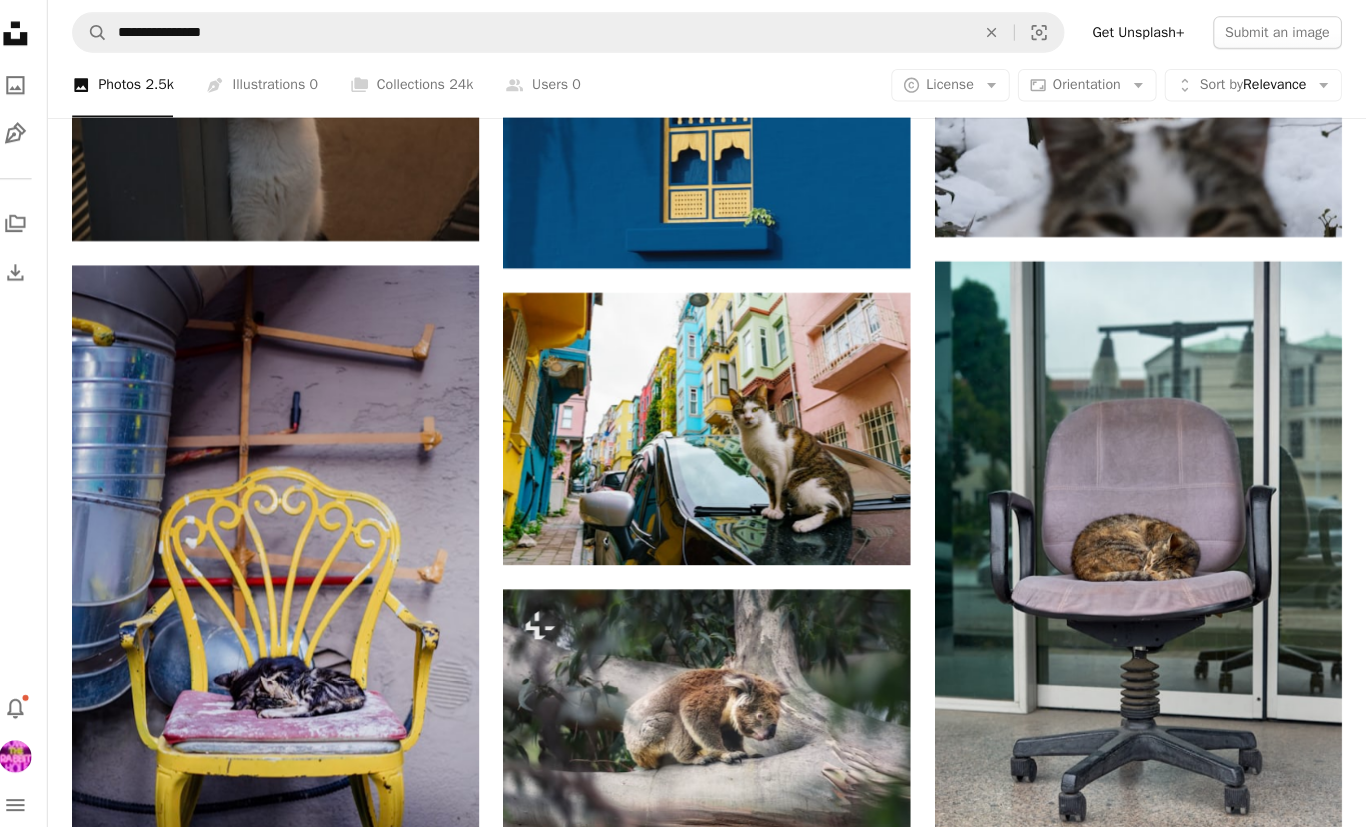 click 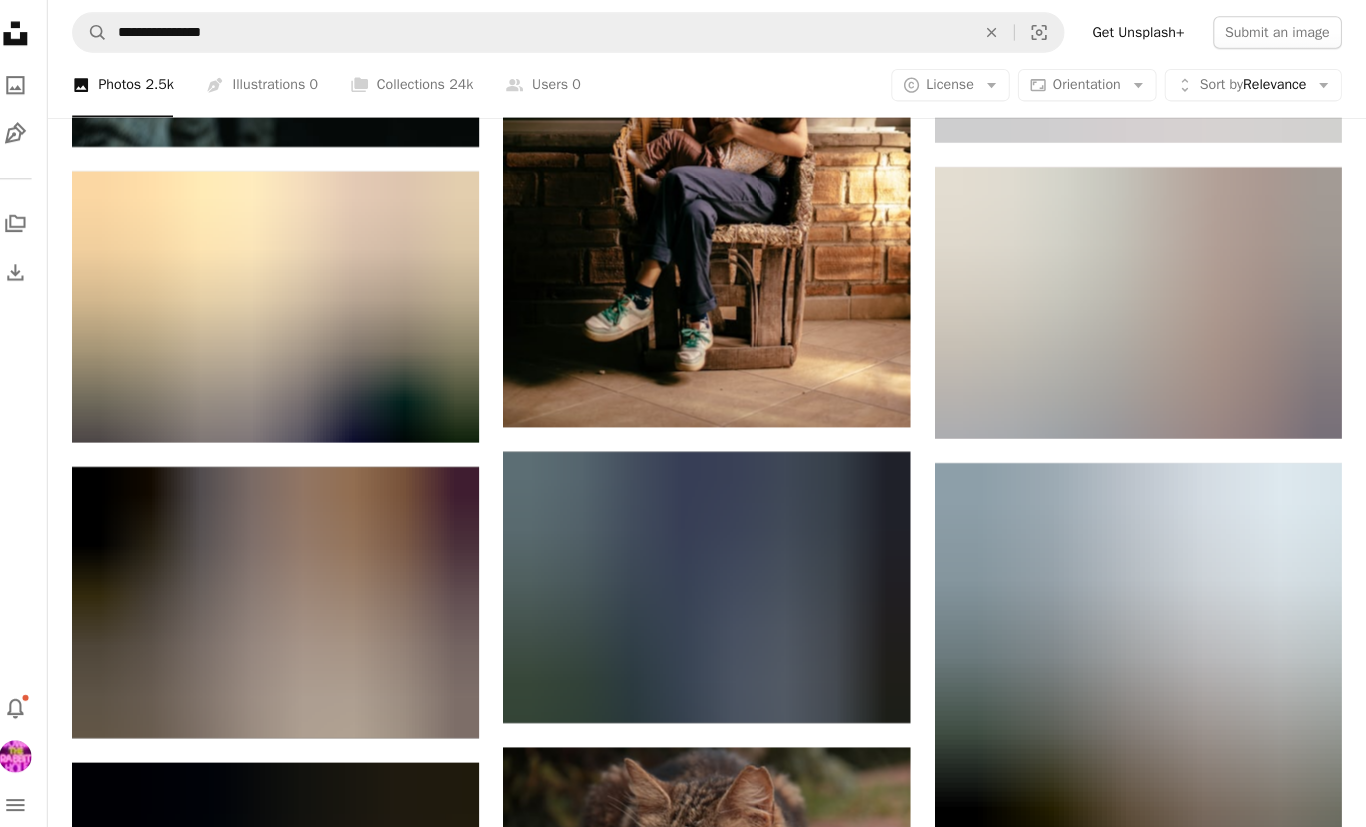 scroll, scrollTop: 13341, scrollLeft: 0, axis: vertical 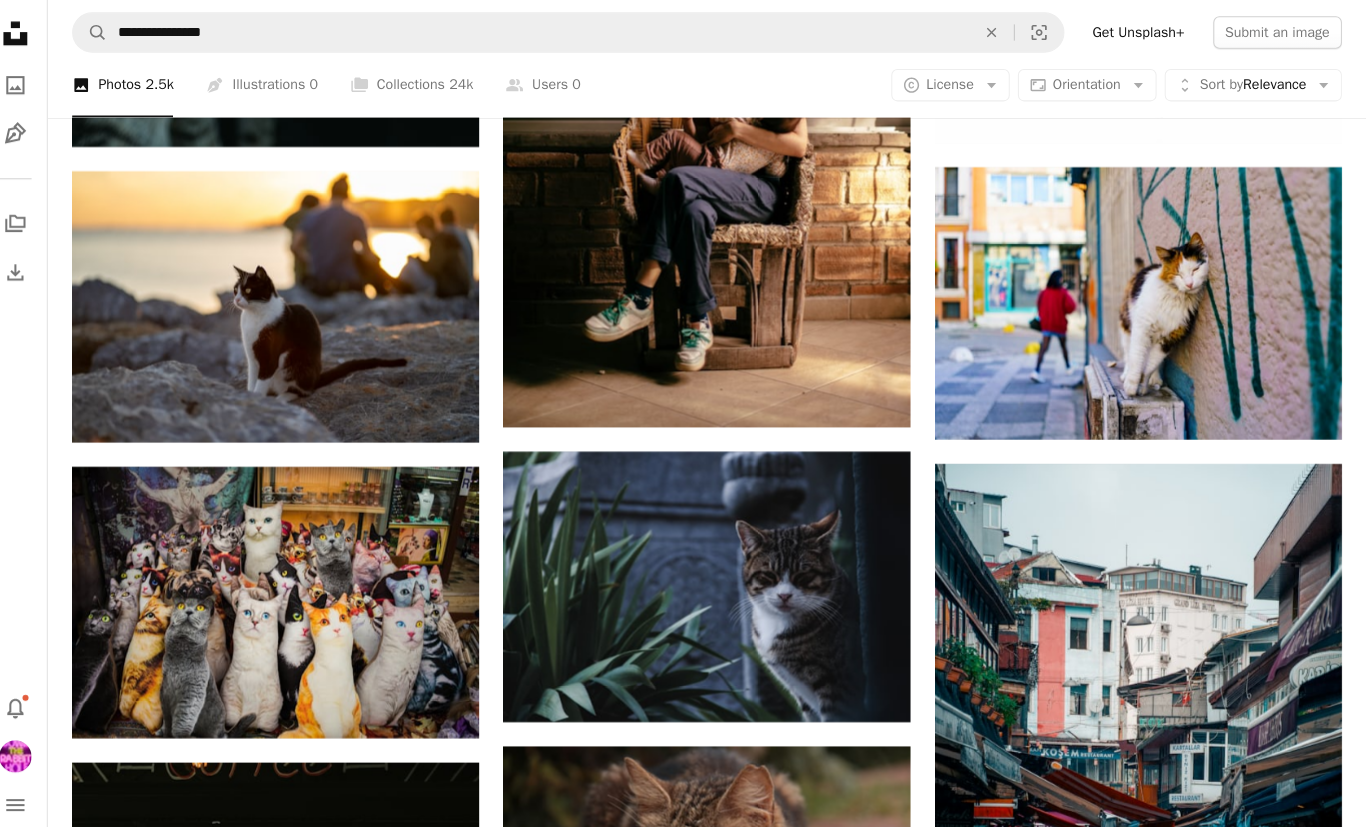 click 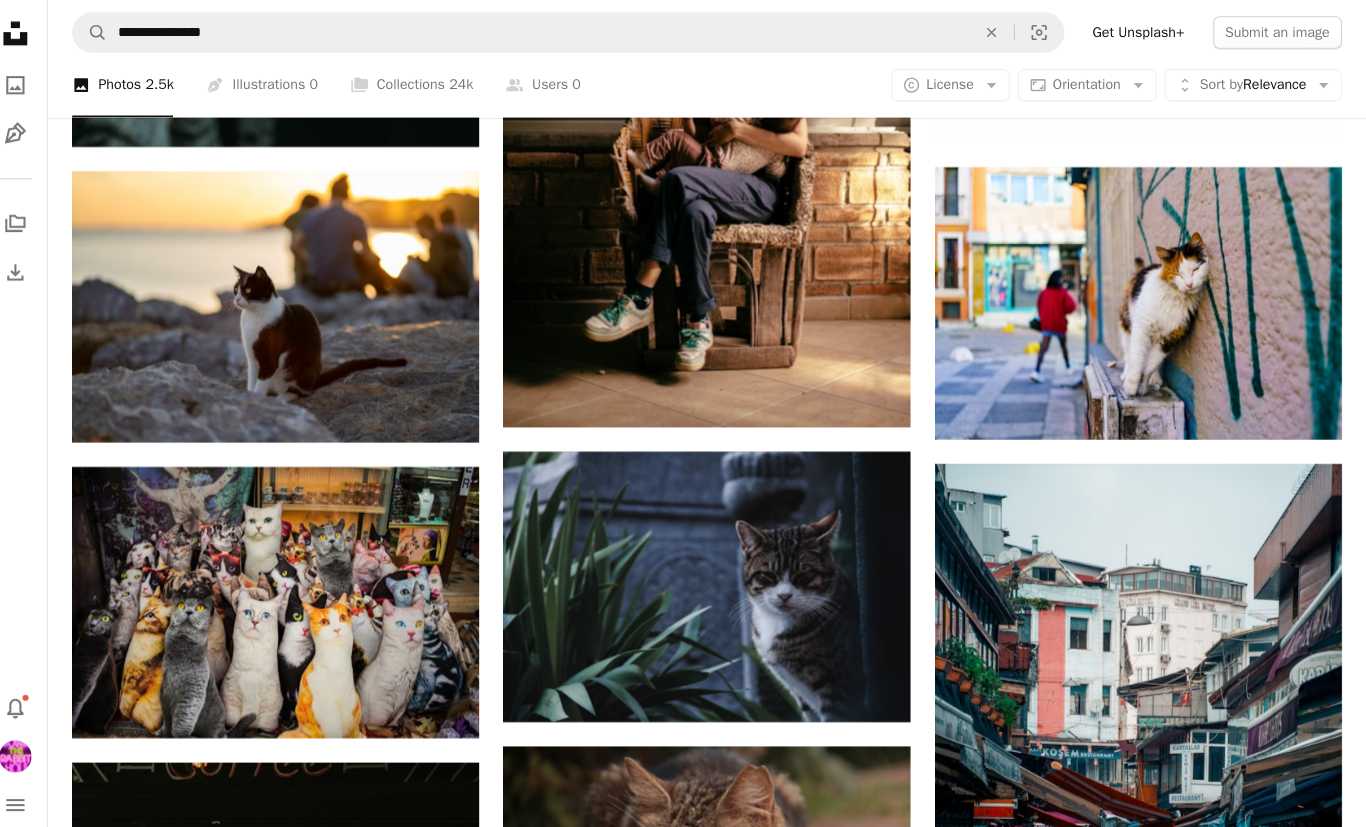 click on "Arrow pointing down" 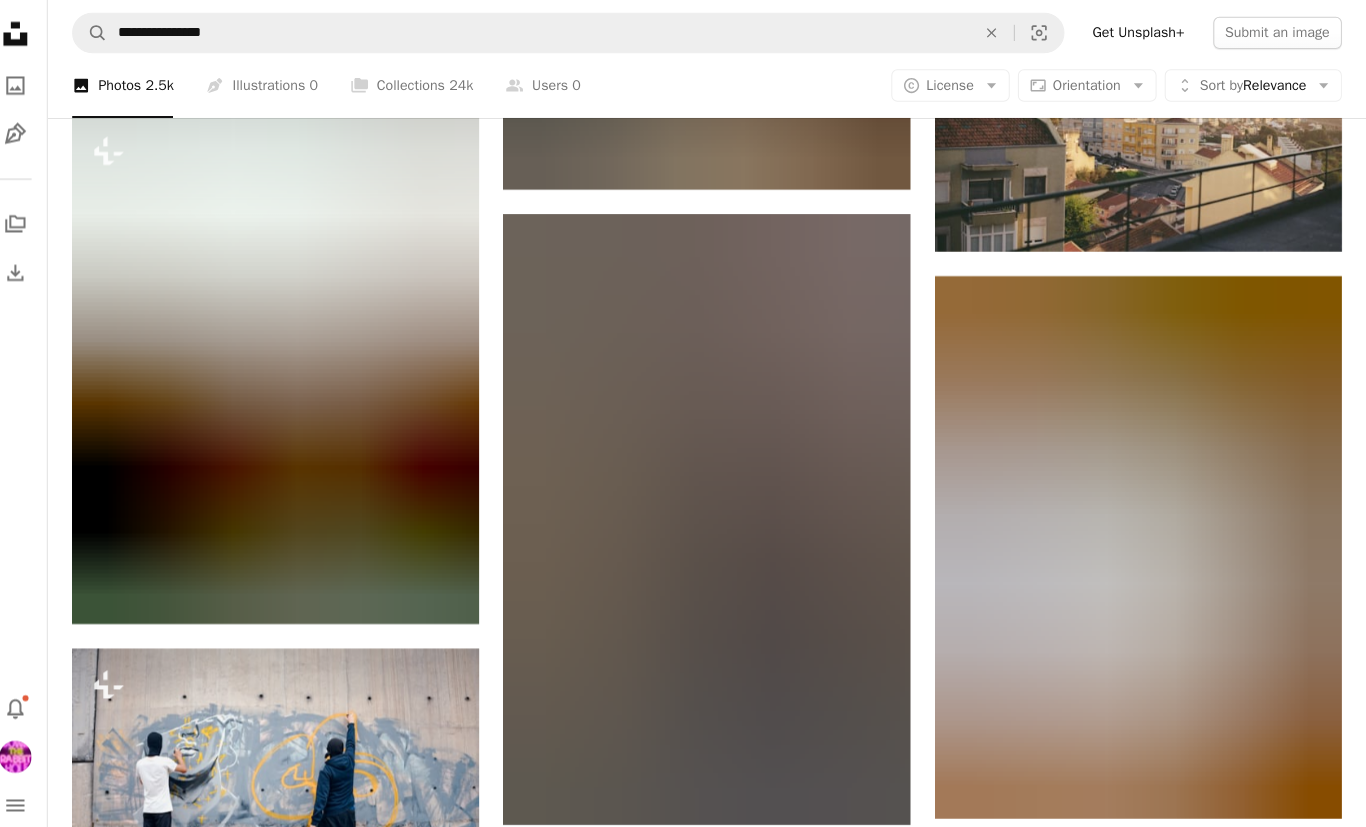 scroll, scrollTop: 14718, scrollLeft: 0, axis: vertical 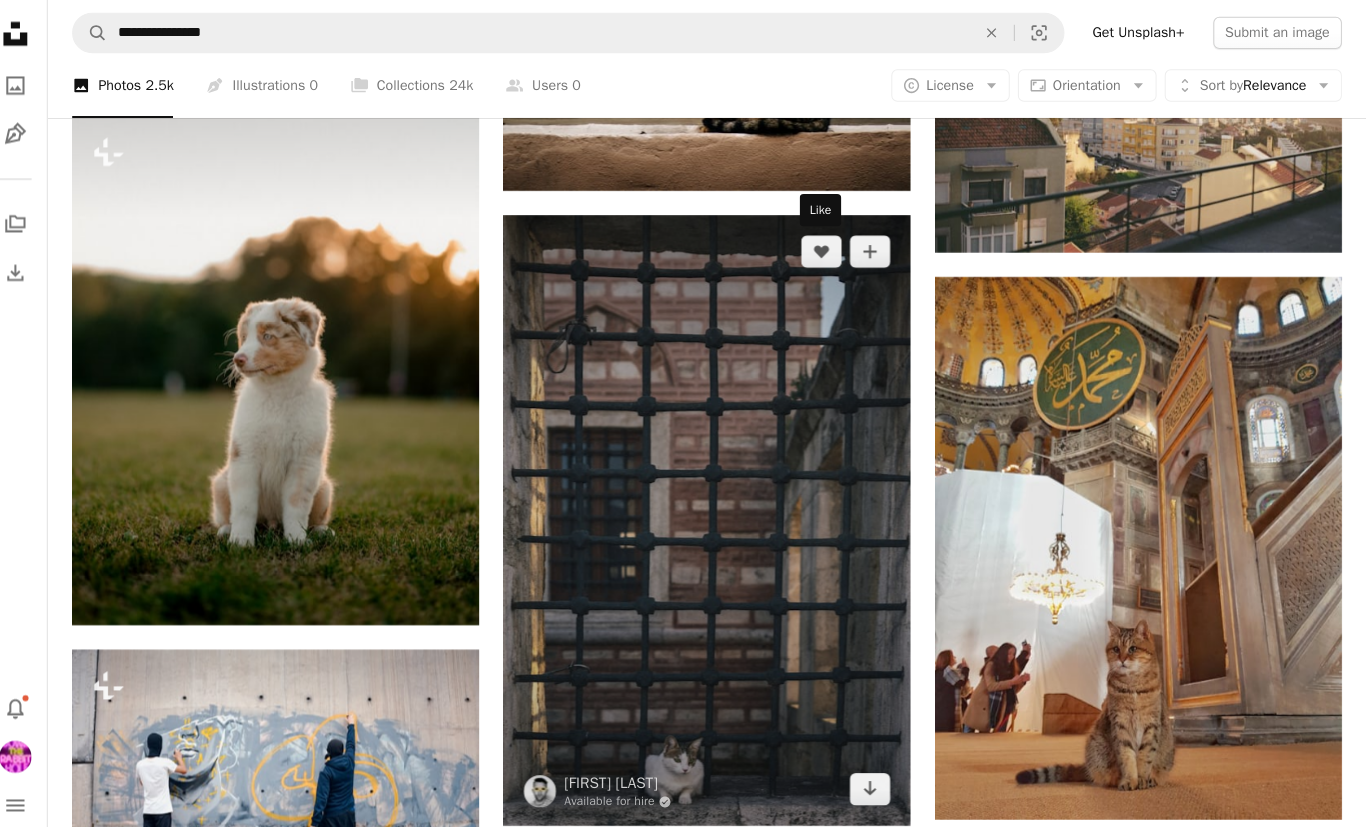 click on "A heart" at bounding box center (828, 248) 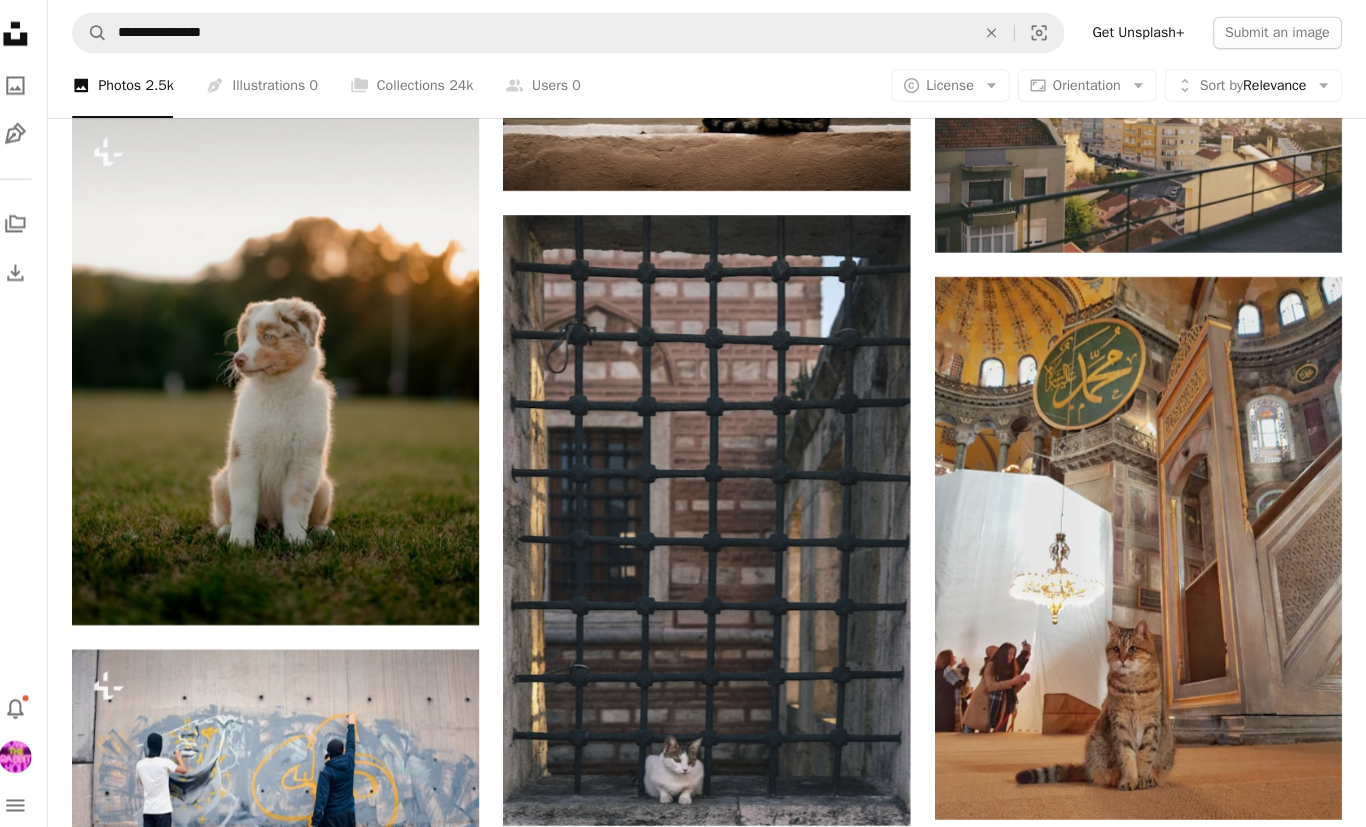 click on "Arrow pointing down" 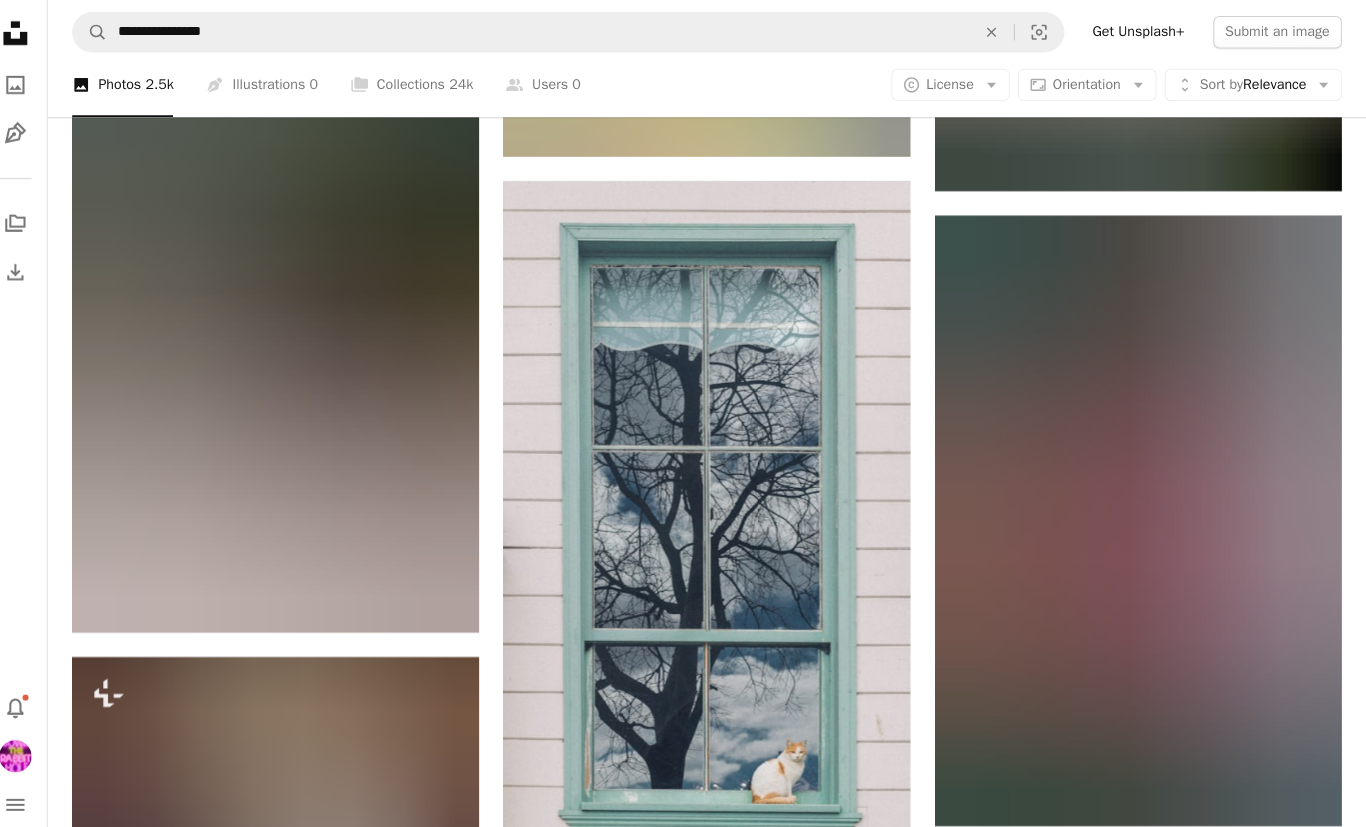 scroll, scrollTop: 16257, scrollLeft: 0, axis: vertical 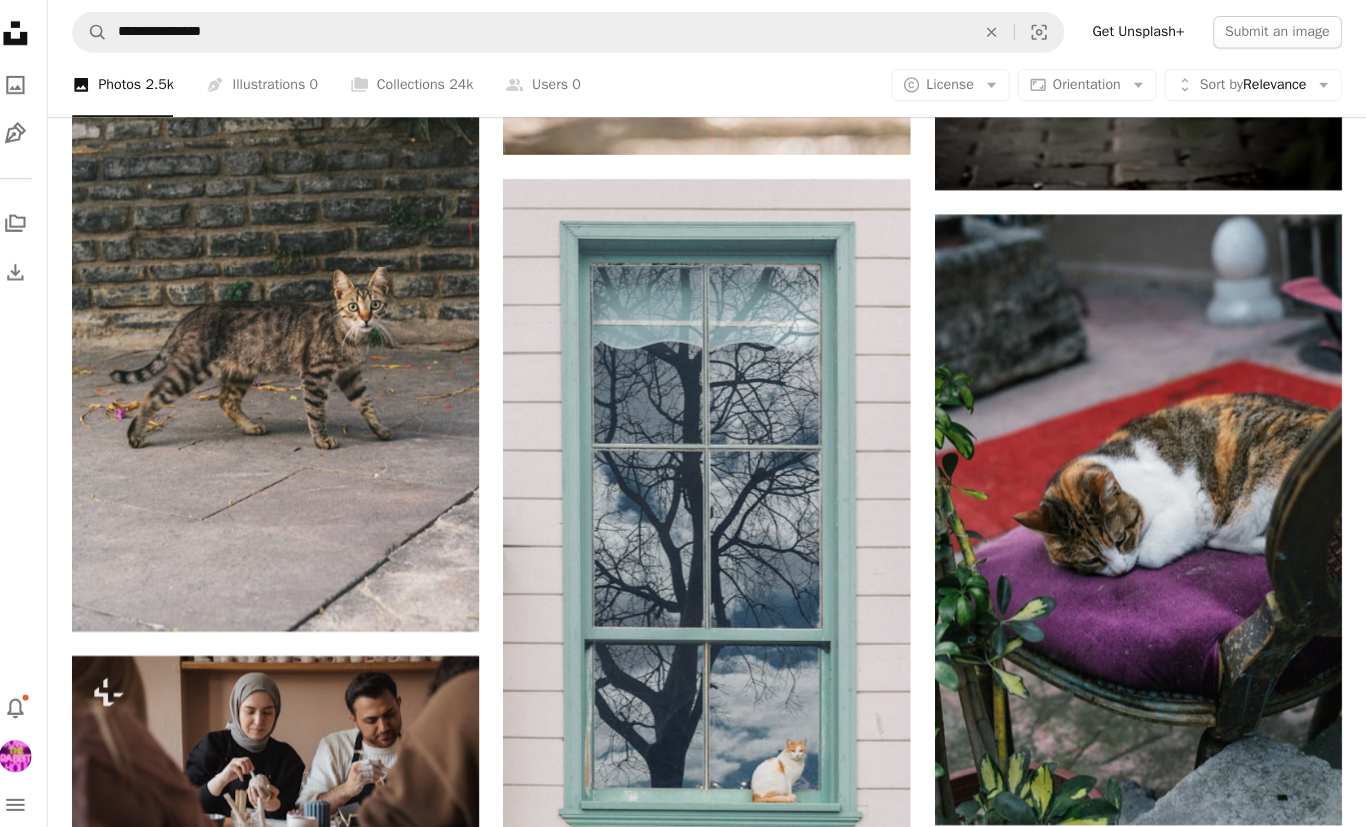 click 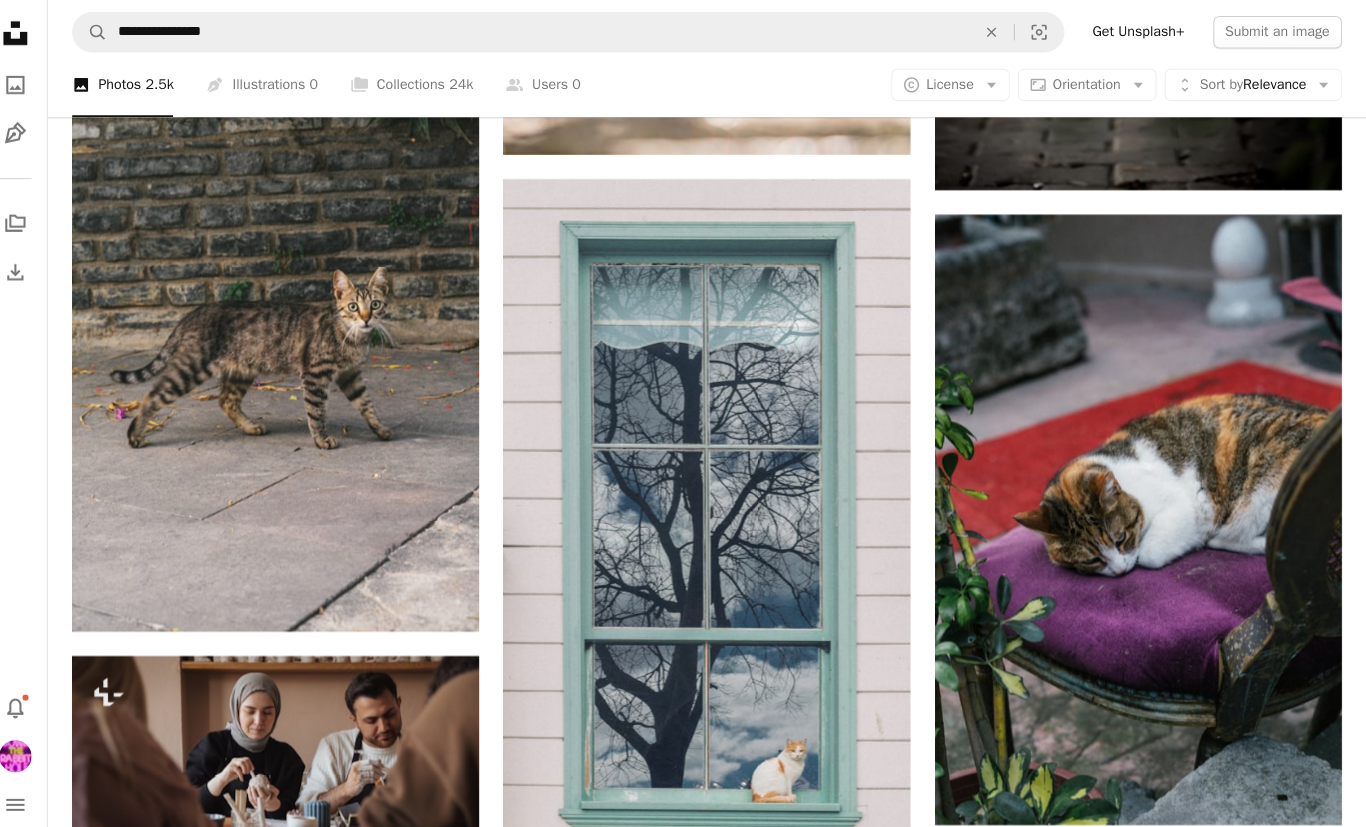 click on "Arrow pointing down" 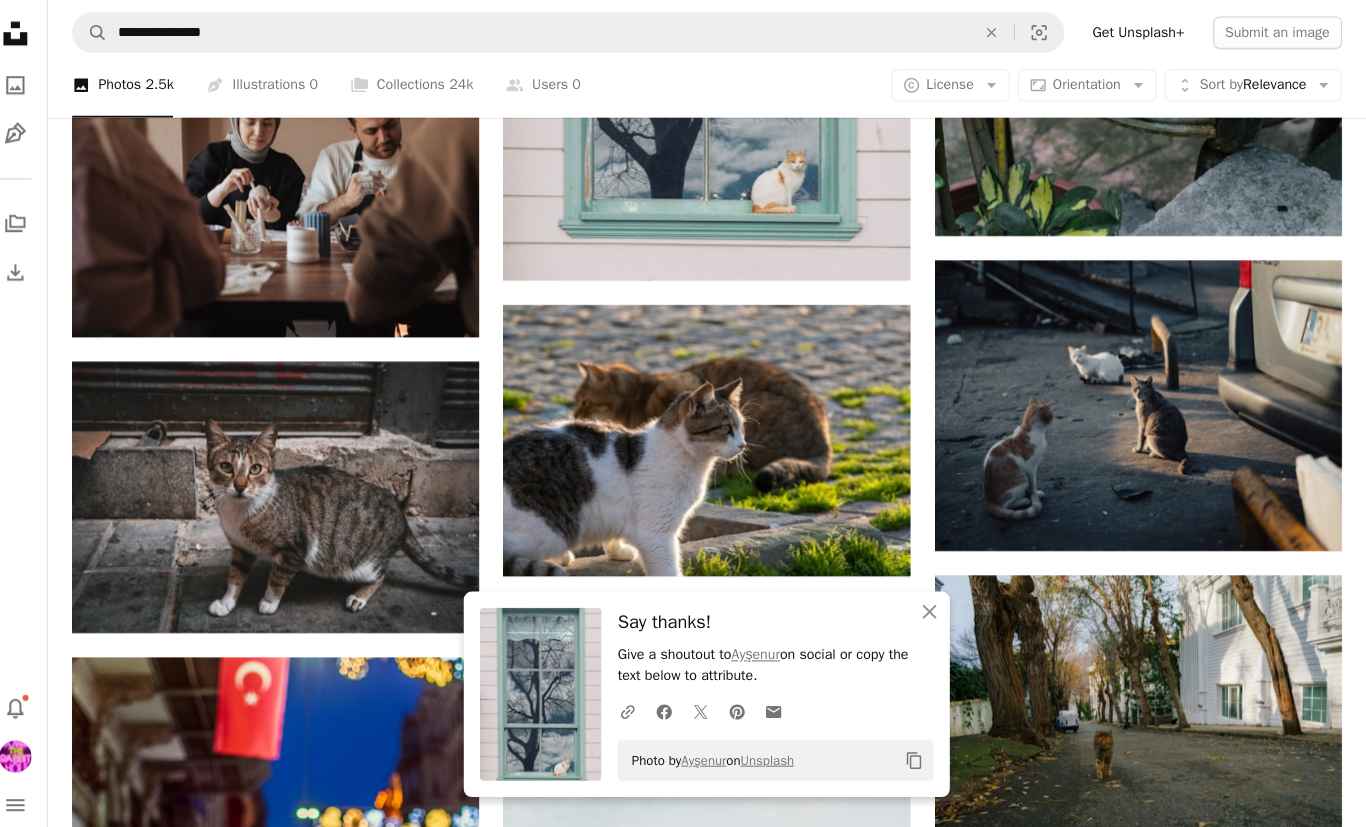 click on "An X shape" 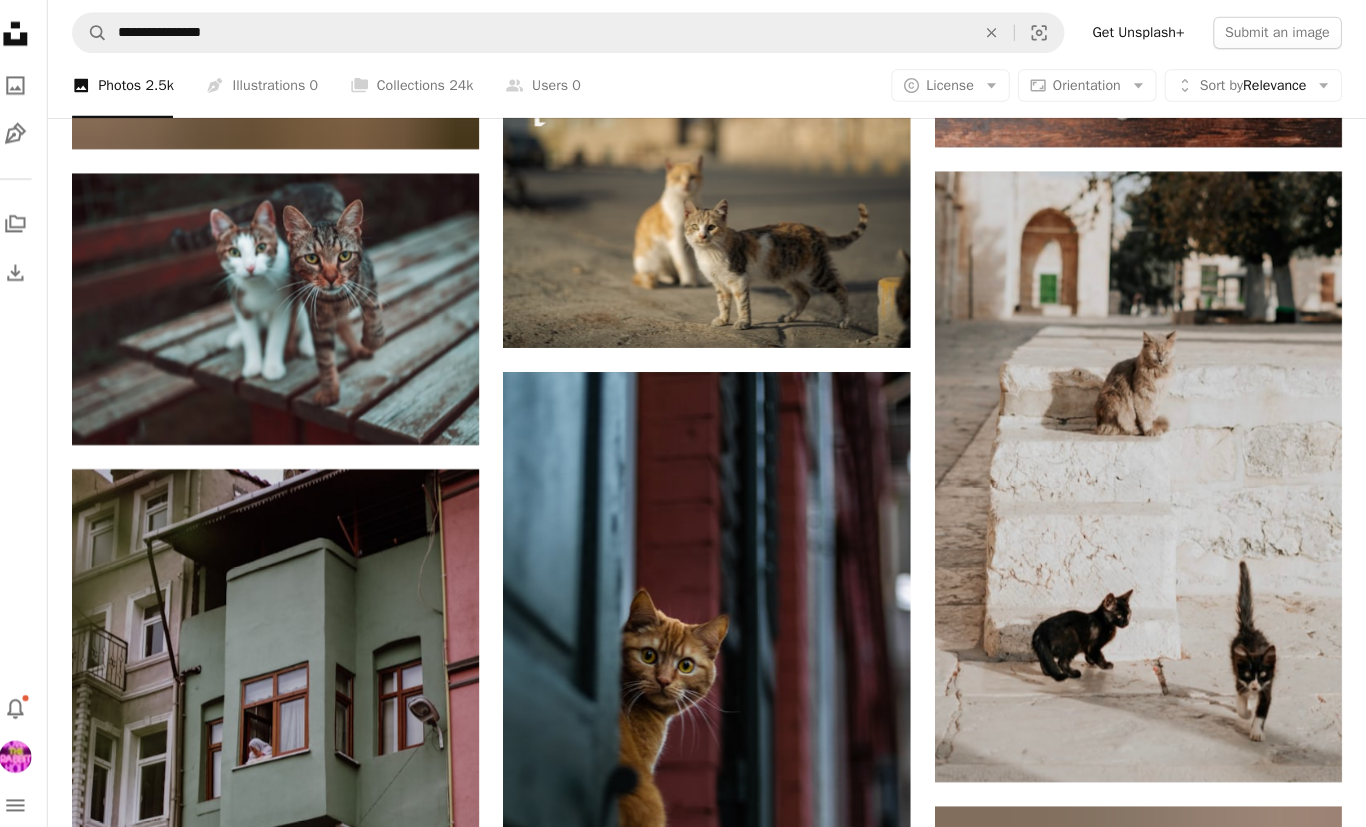 scroll, scrollTop: 24157, scrollLeft: 0, axis: vertical 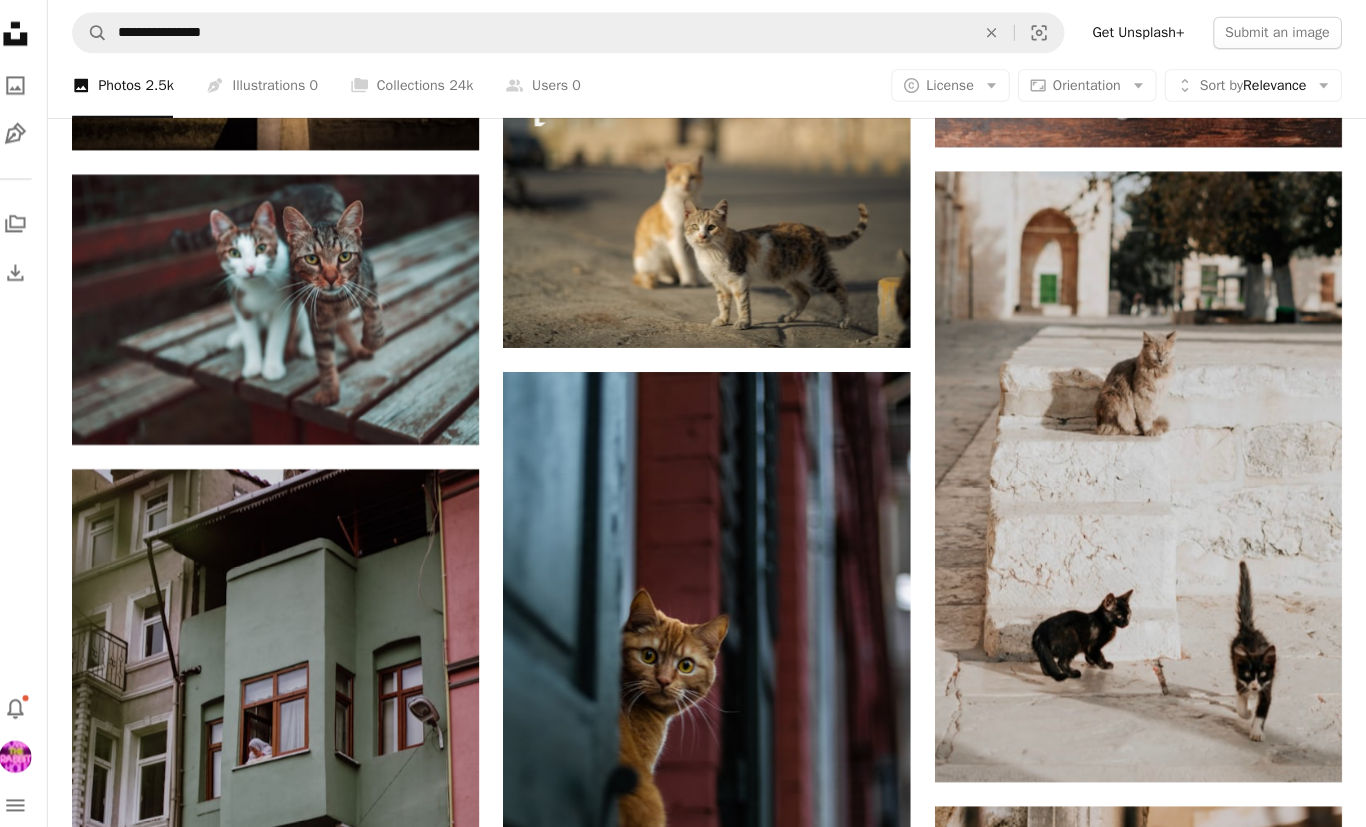 click 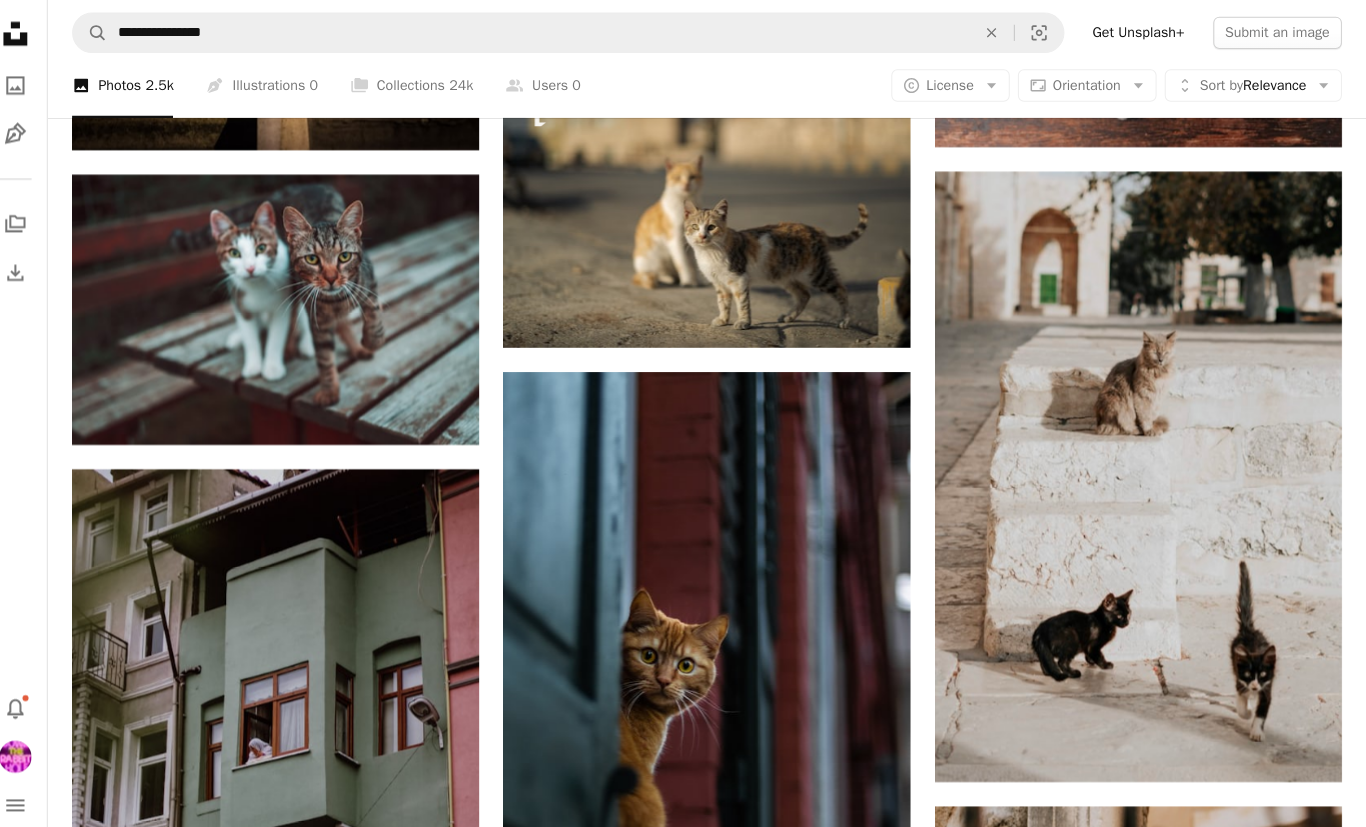click on "Arrow pointing down" 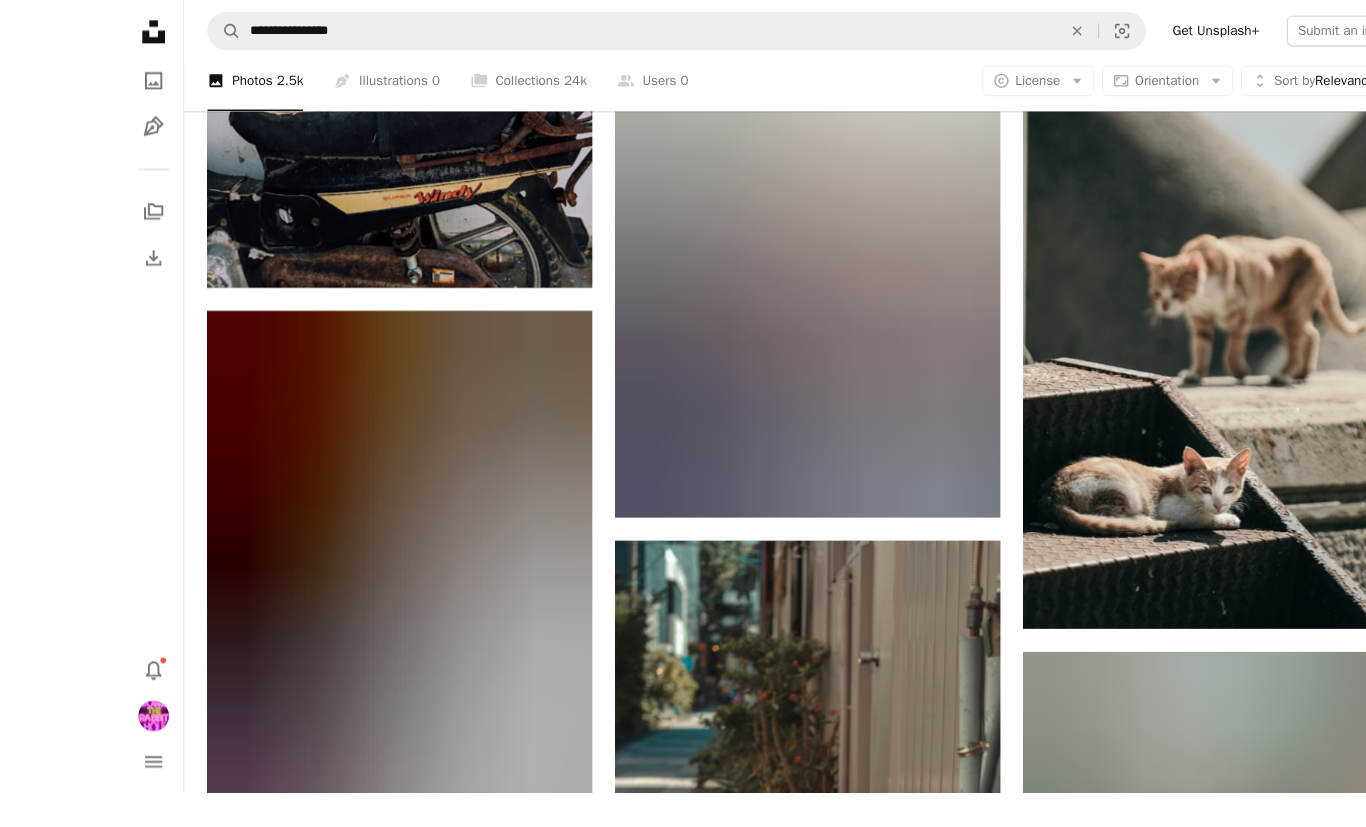 scroll, scrollTop: 26141, scrollLeft: 0, axis: vertical 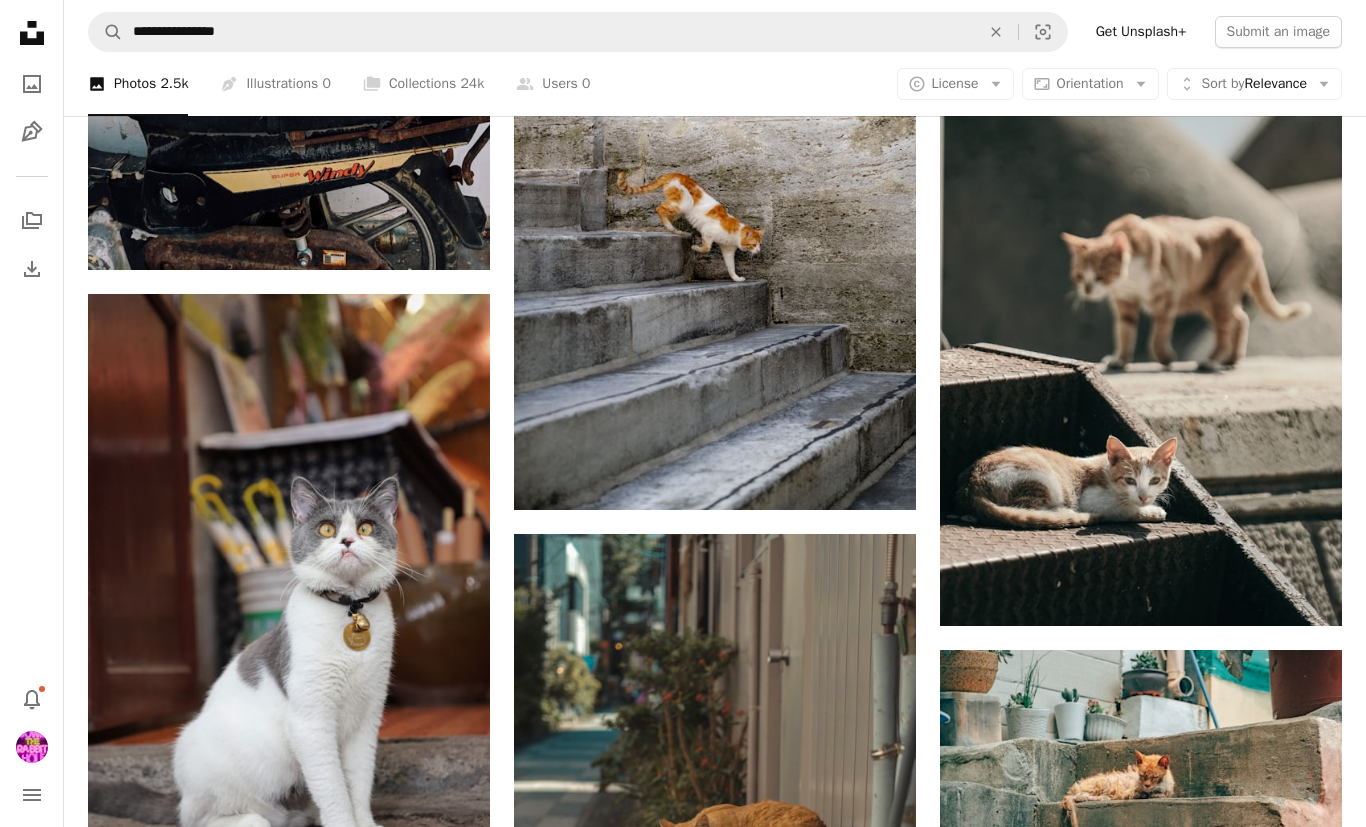 click on "A heart" at bounding box center (402, 330) 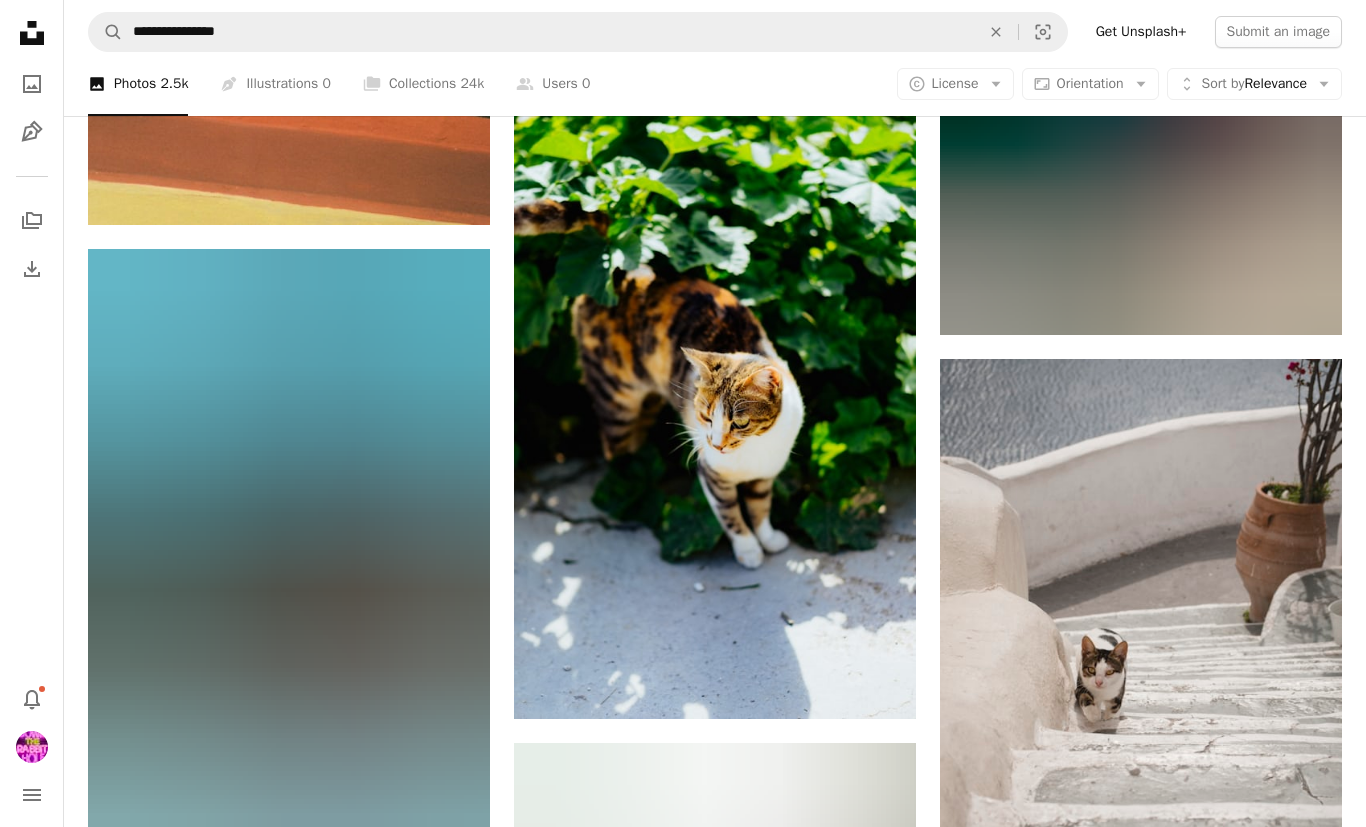 scroll, scrollTop: 29707, scrollLeft: 0, axis: vertical 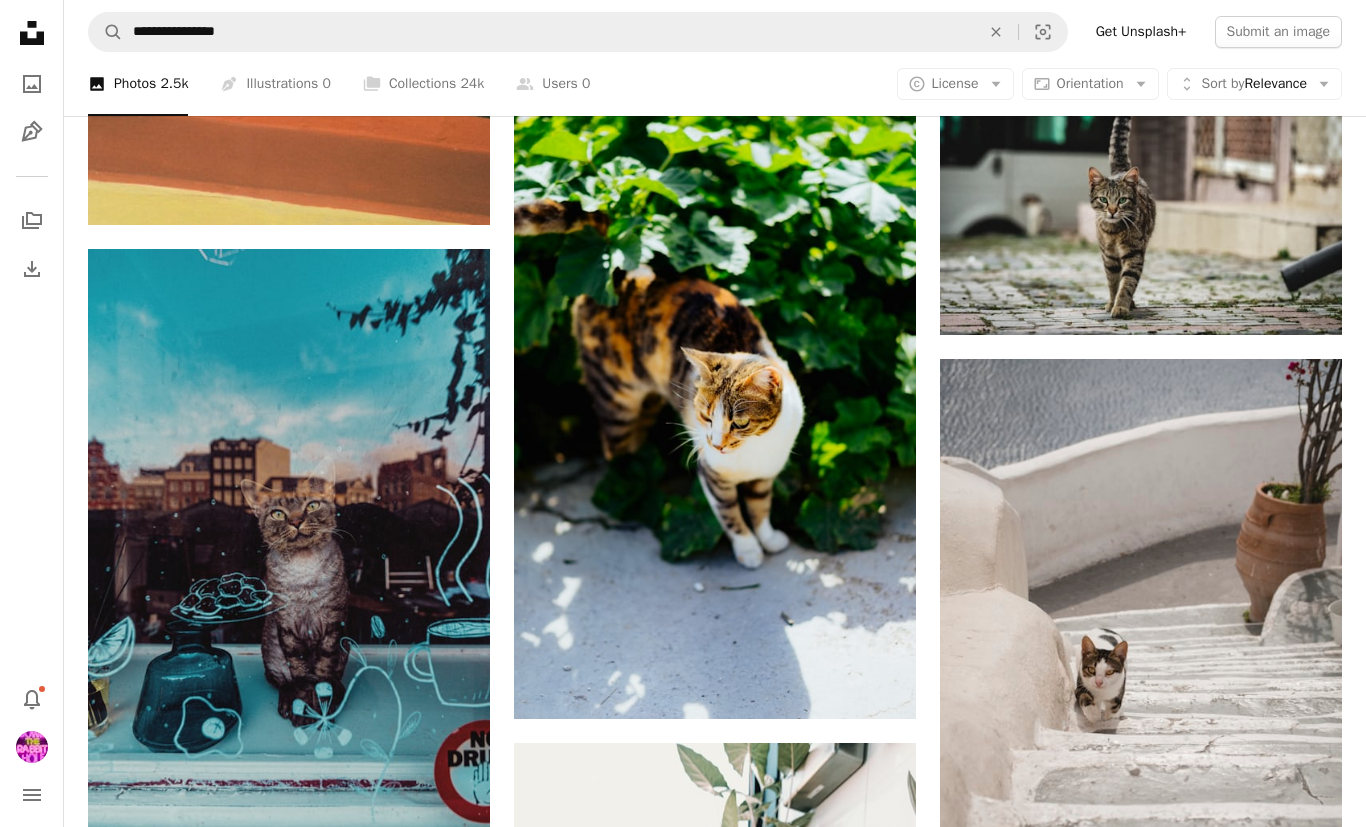 click on "A heart" at bounding box center (1254, 395) 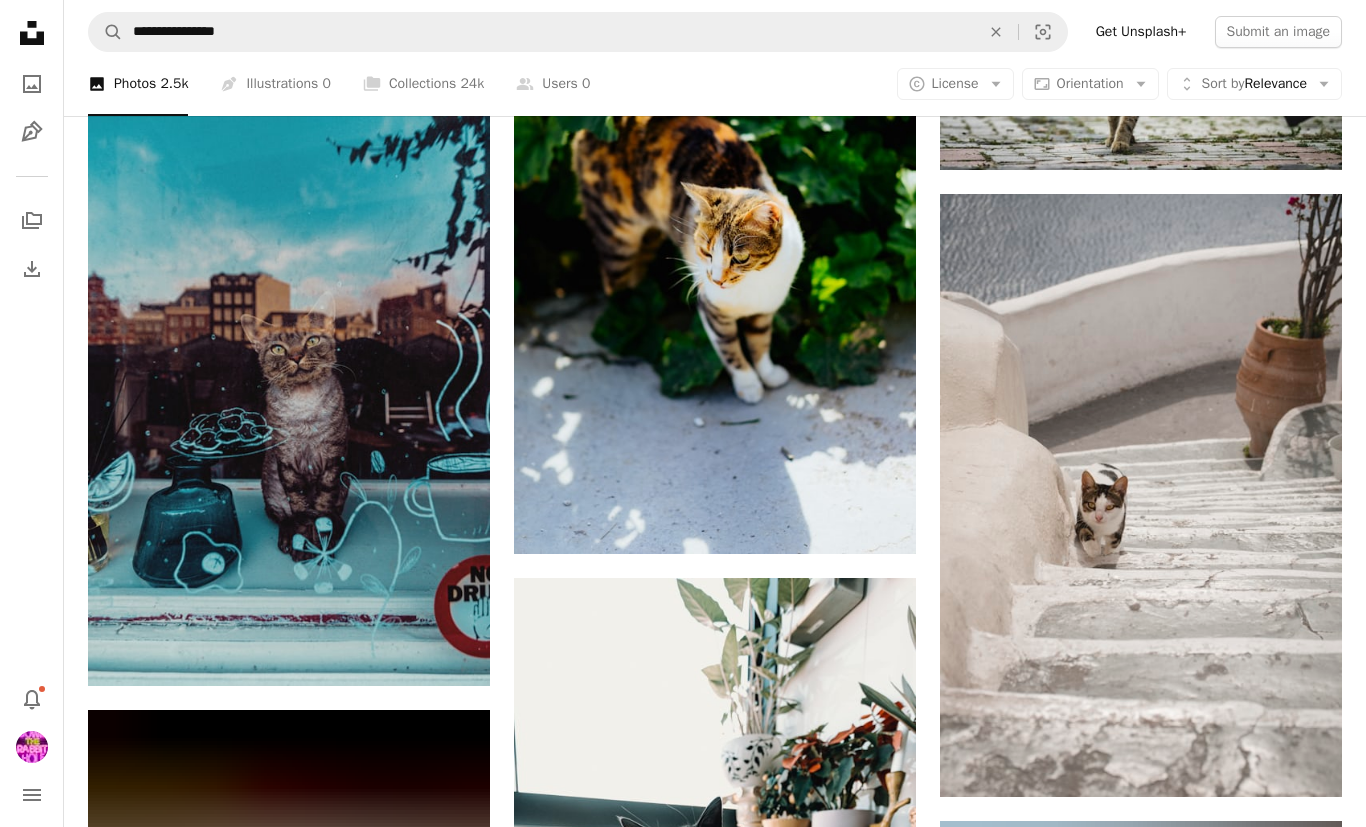 scroll, scrollTop: 29877, scrollLeft: 0, axis: vertical 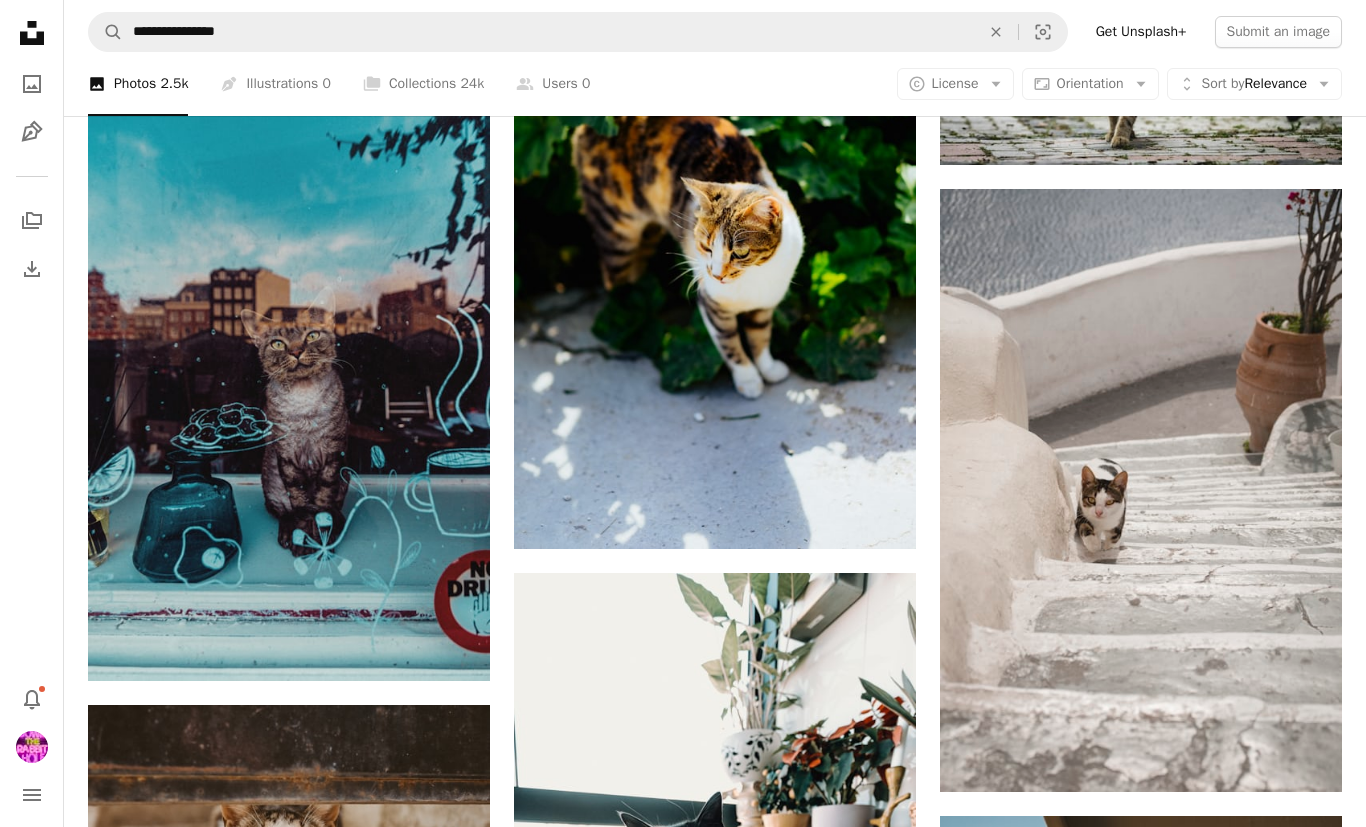 click on "Arrow pointing down" 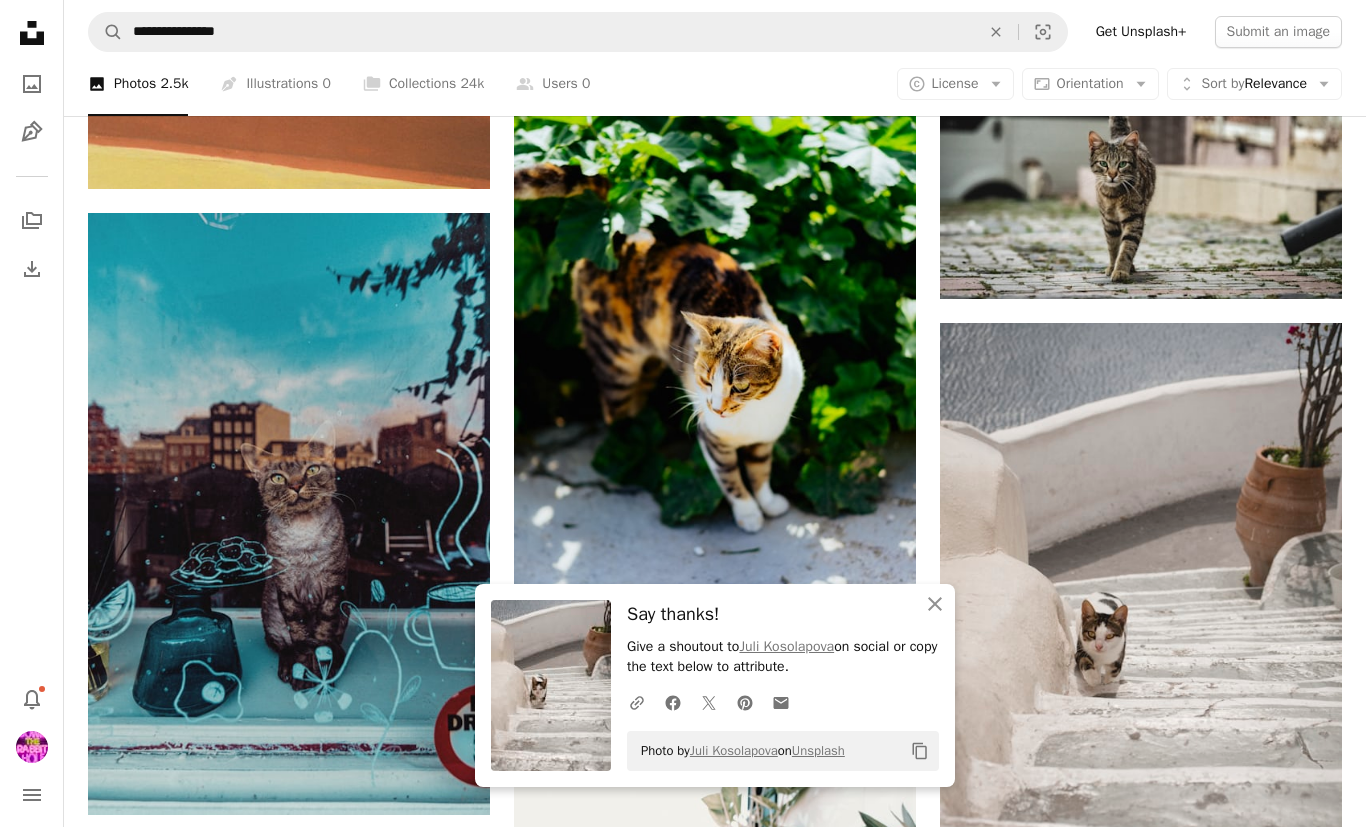 scroll, scrollTop: 29744, scrollLeft: 0, axis: vertical 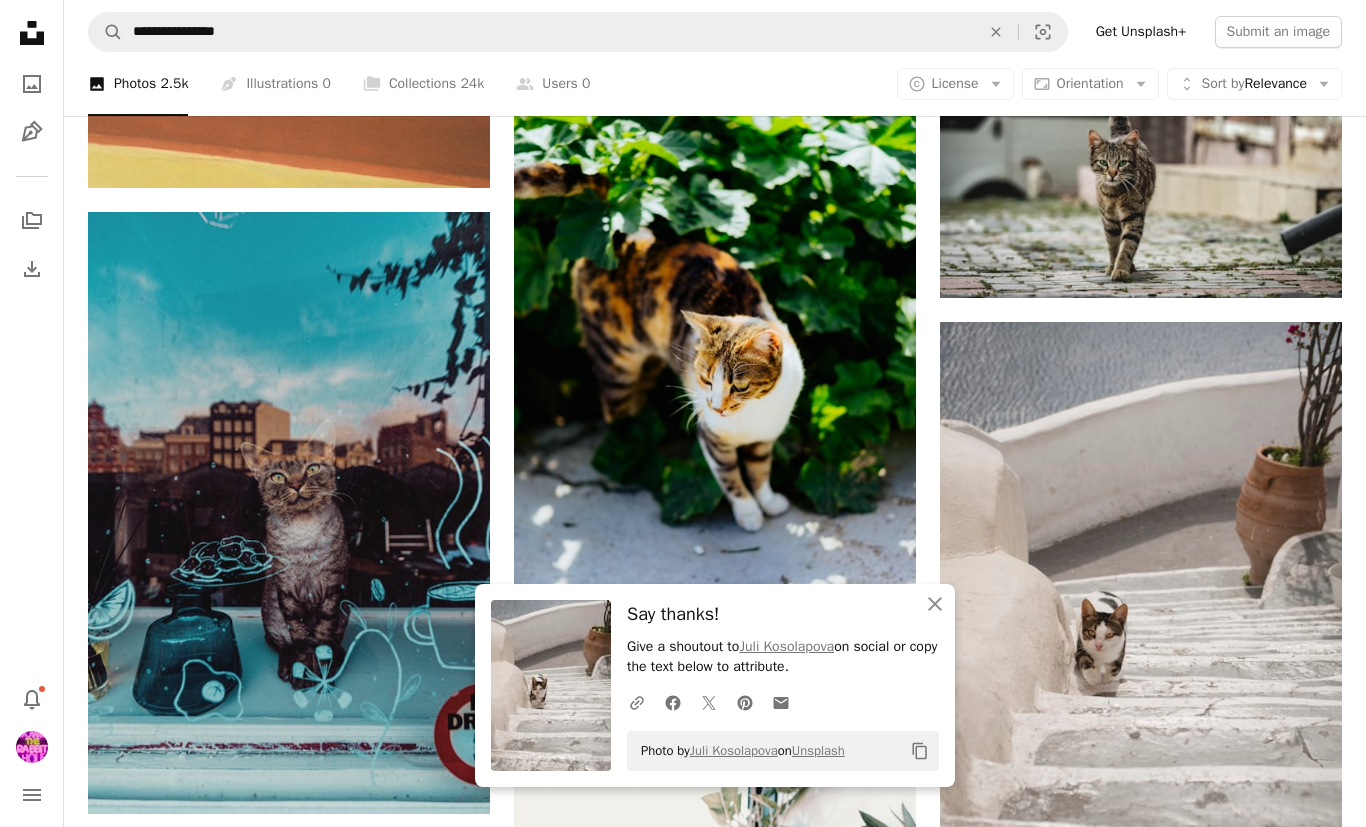 click on "A heart" at bounding box center (402, 248) 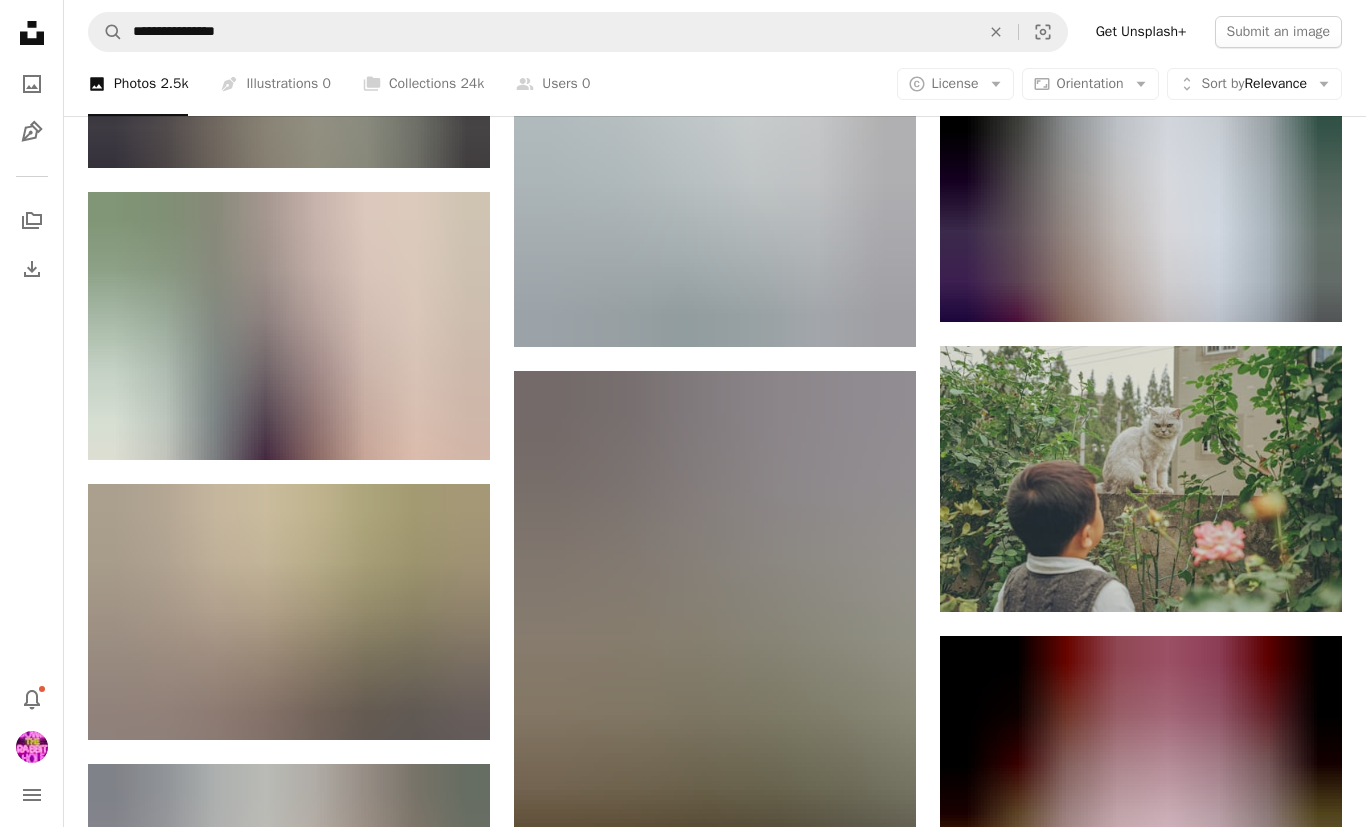 scroll, scrollTop: 31266, scrollLeft: 0, axis: vertical 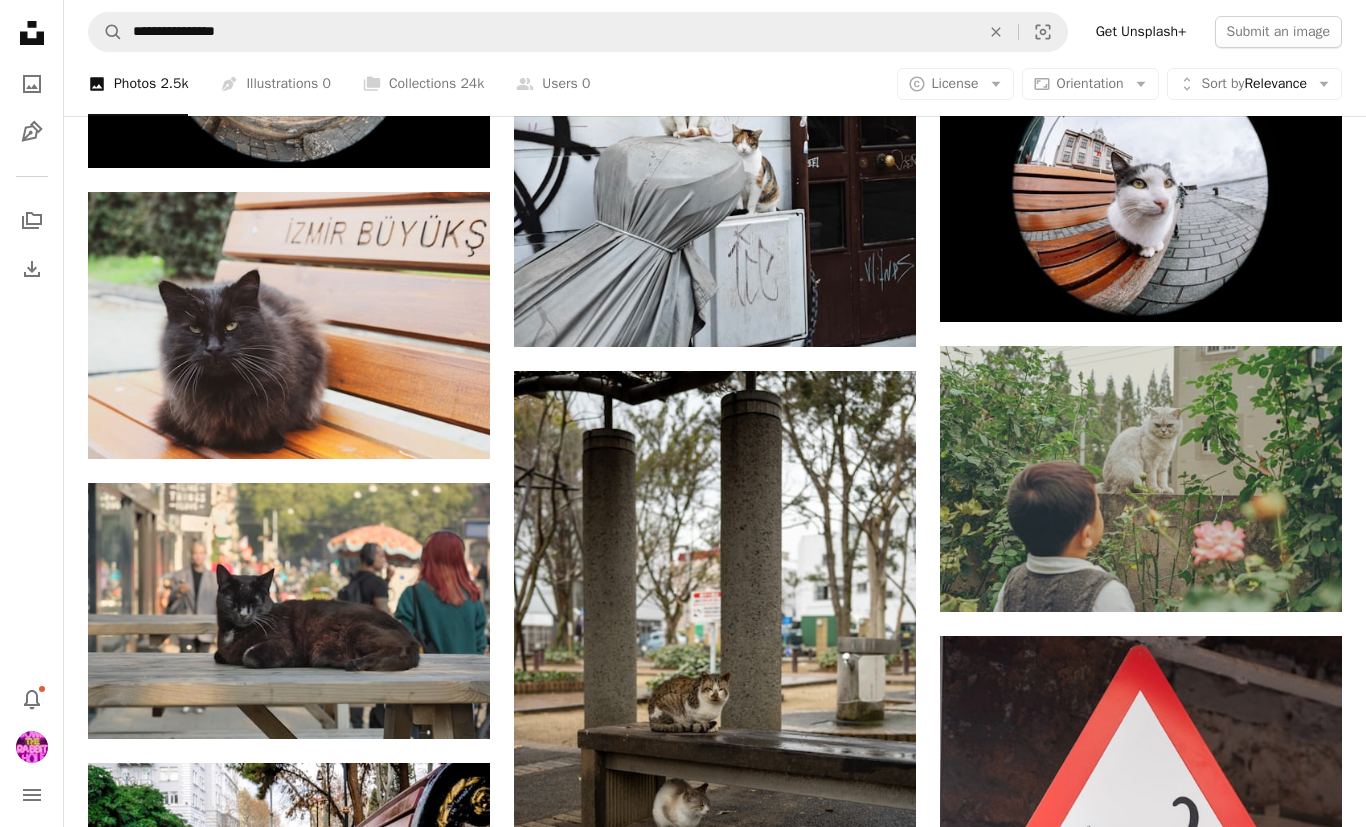 click 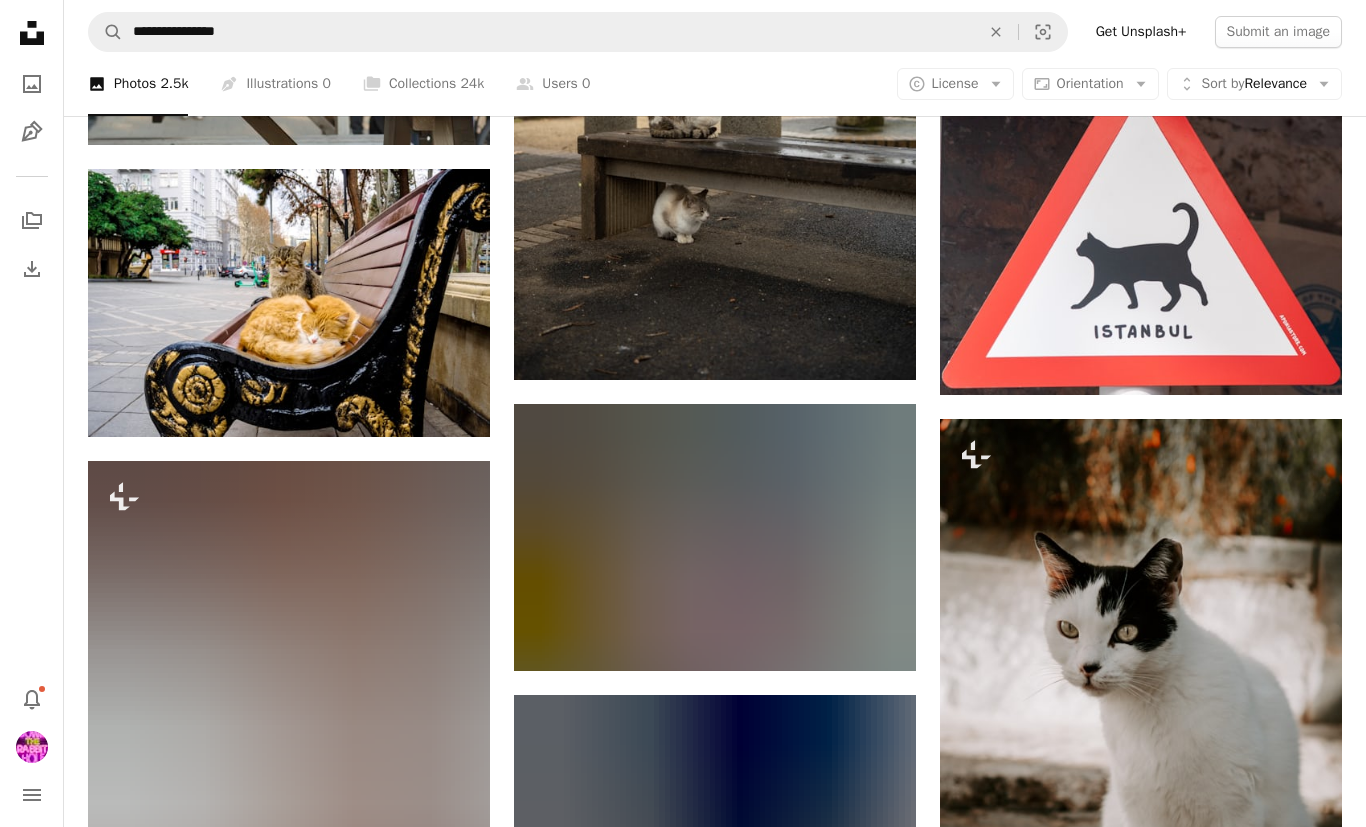 scroll, scrollTop: 31860, scrollLeft: 0, axis: vertical 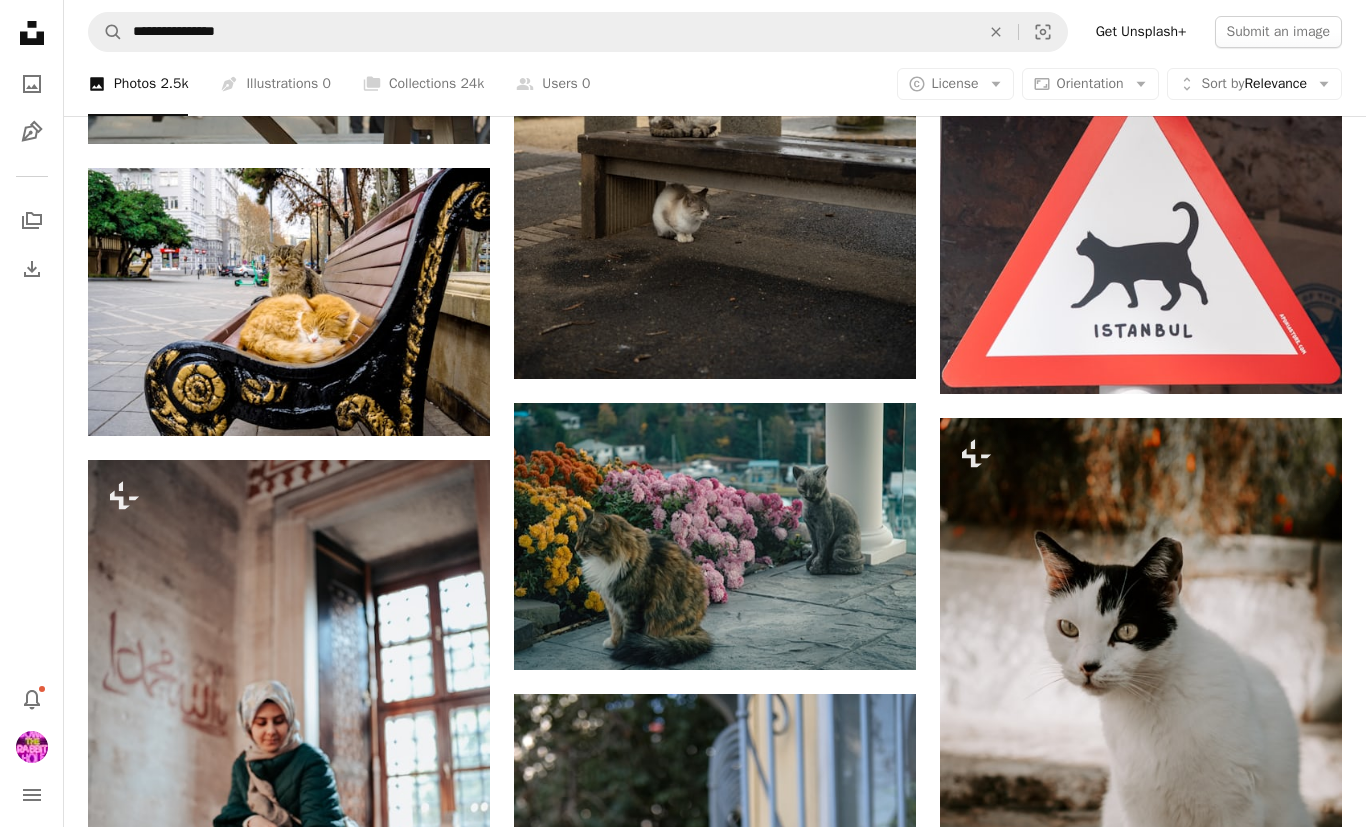 click 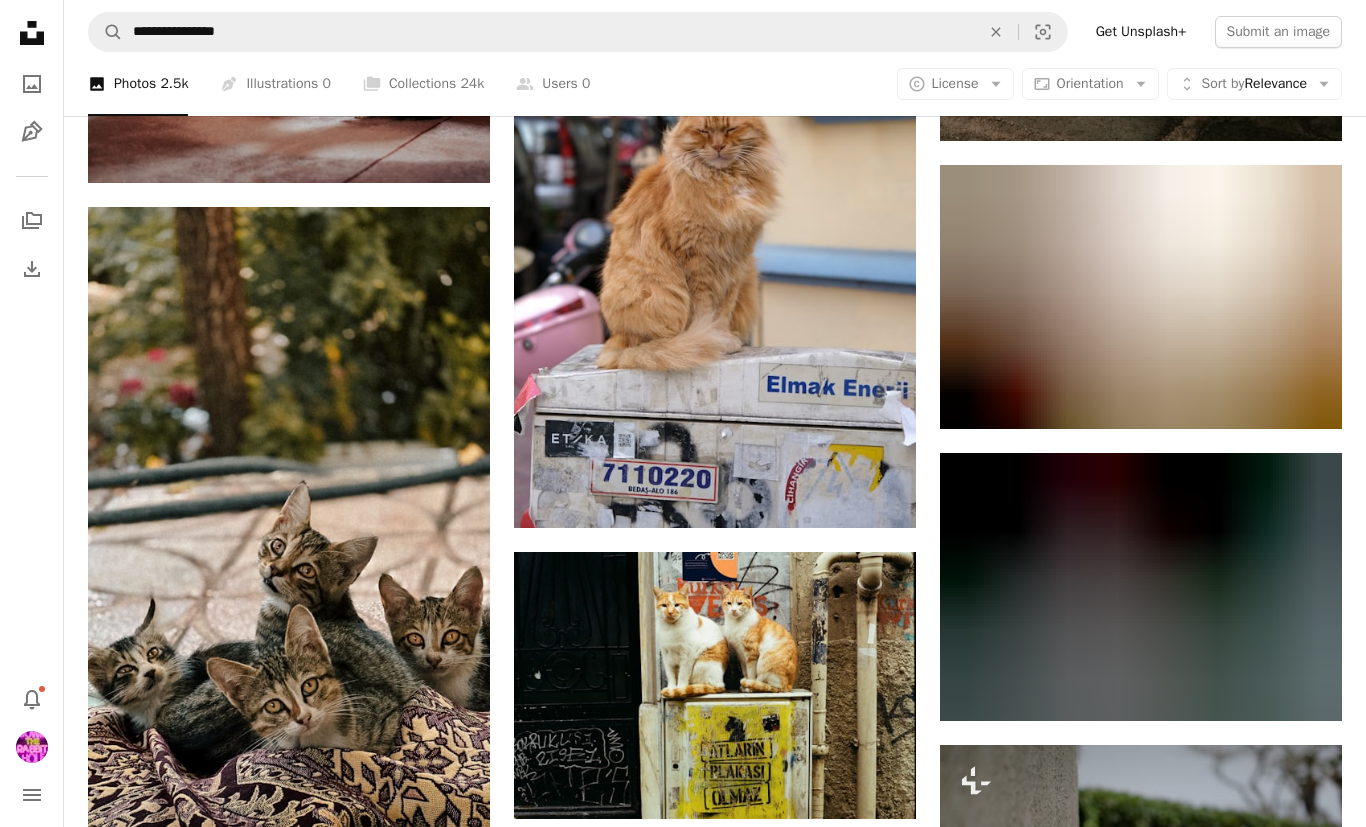 scroll, scrollTop: 32730, scrollLeft: 0, axis: vertical 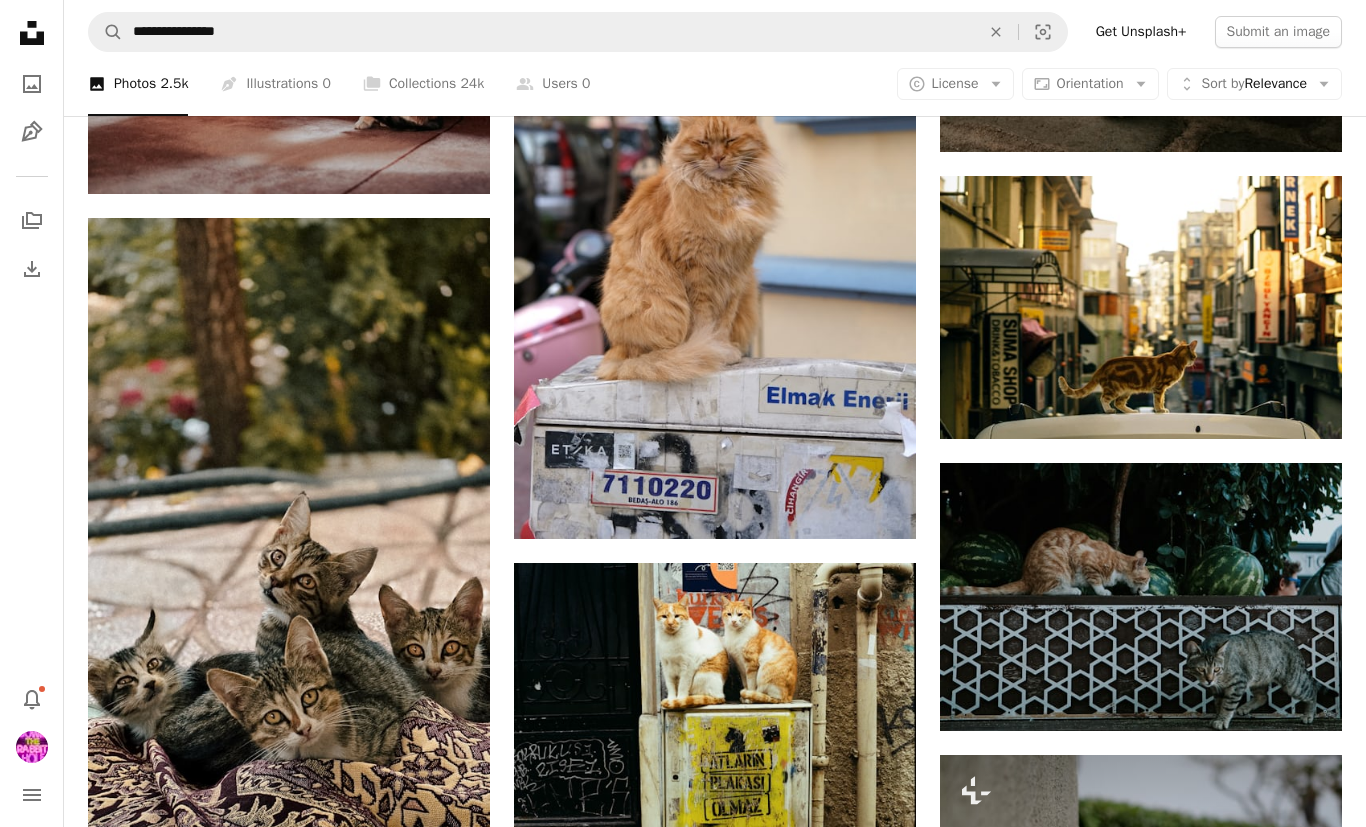click on "A heart" at bounding box center (402, 254) 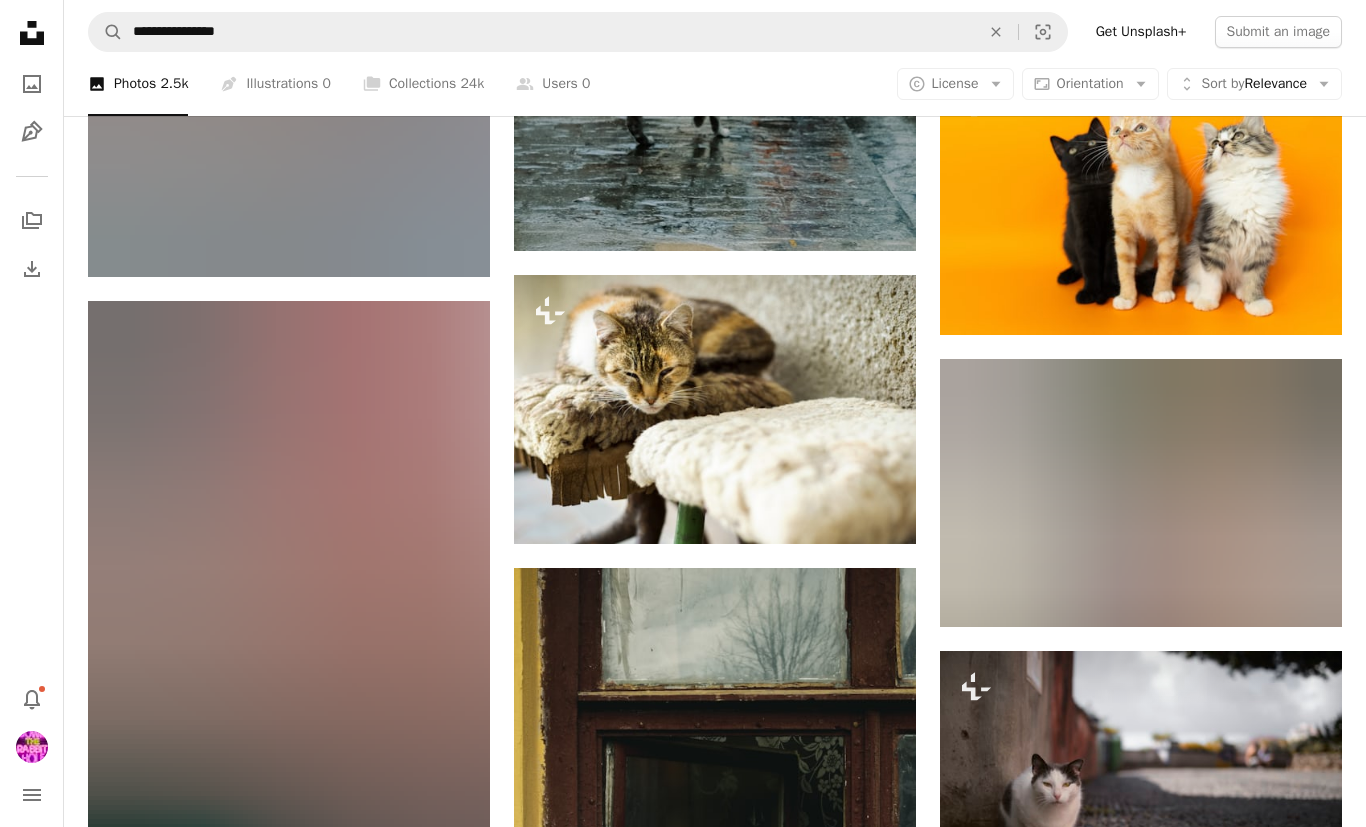 scroll, scrollTop: 40776, scrollLeft: 0, axis: vertical 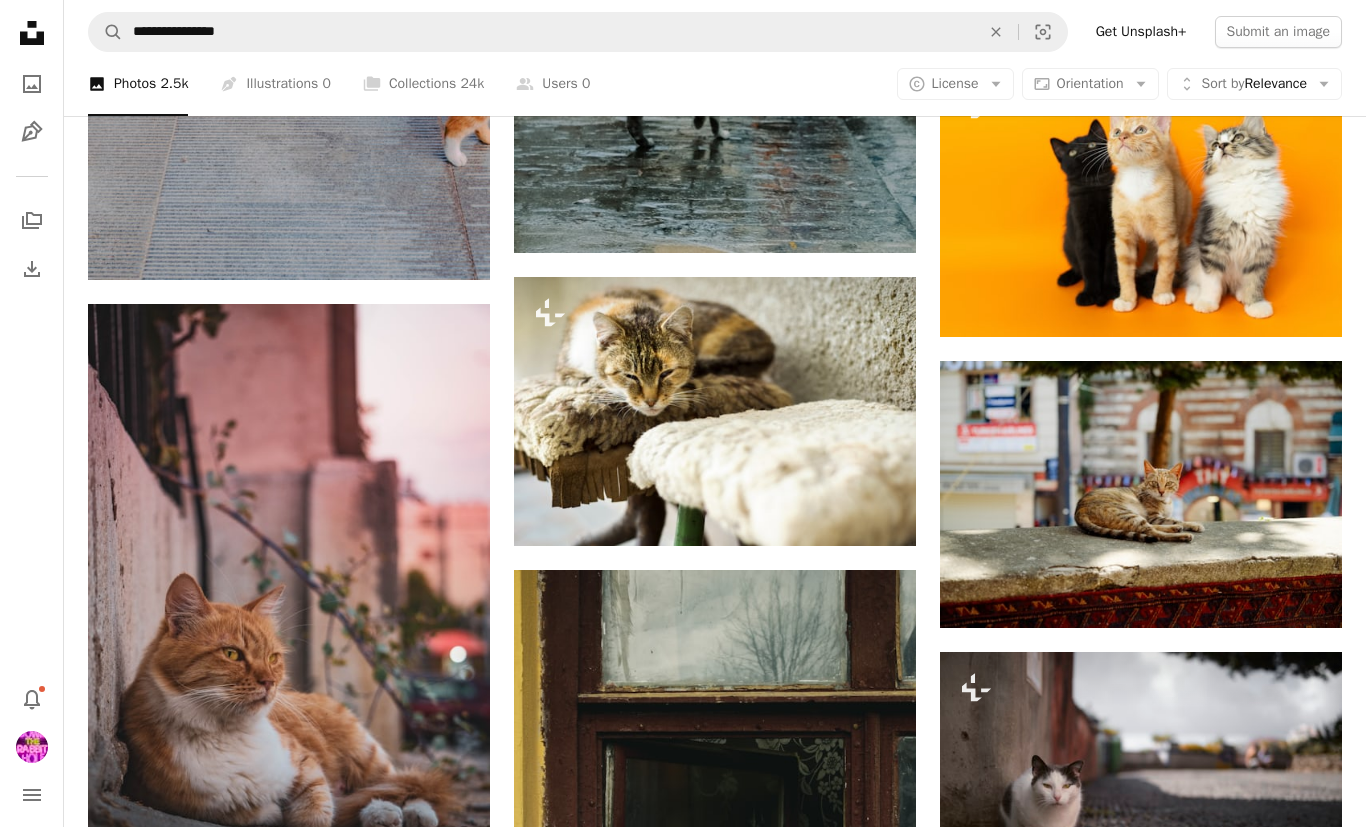 click 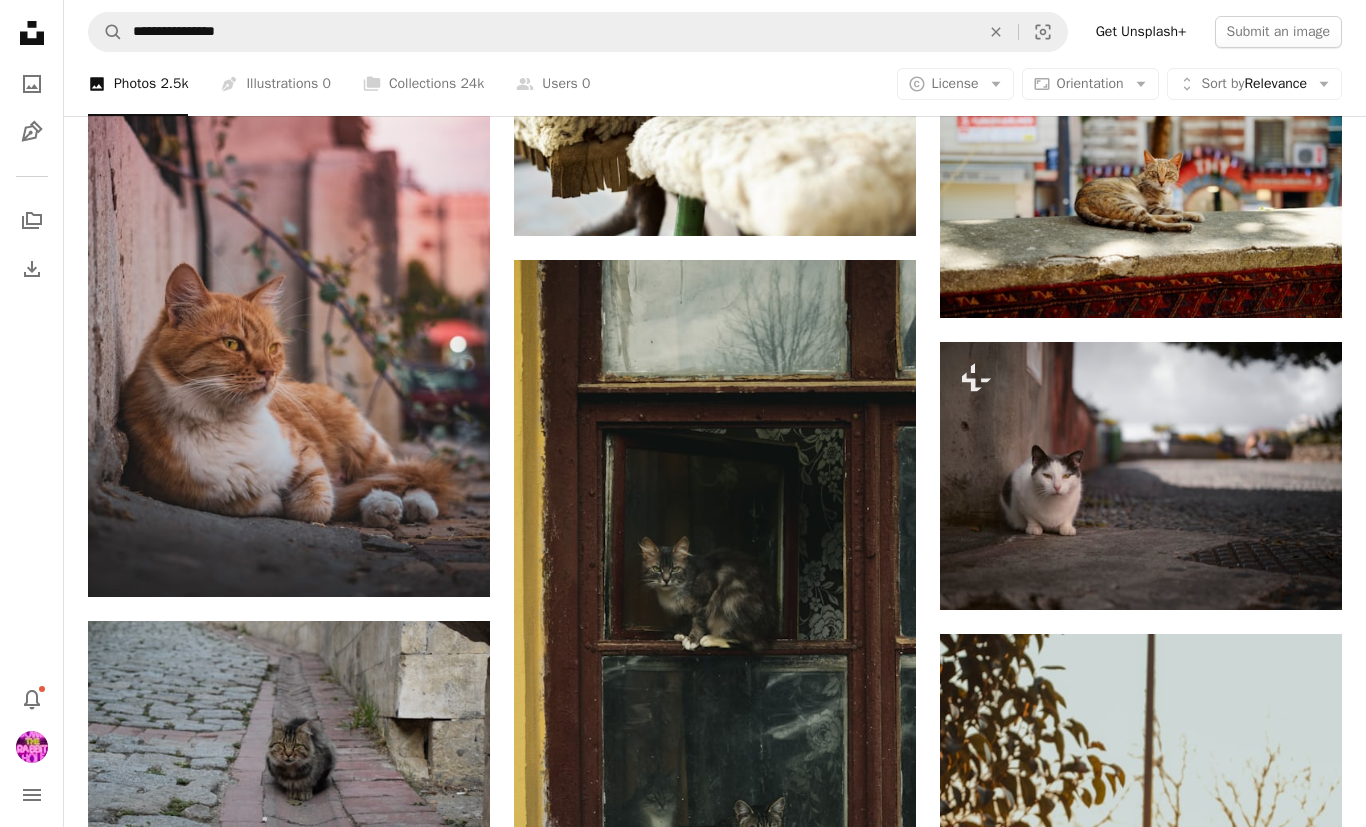 click on "A heart" 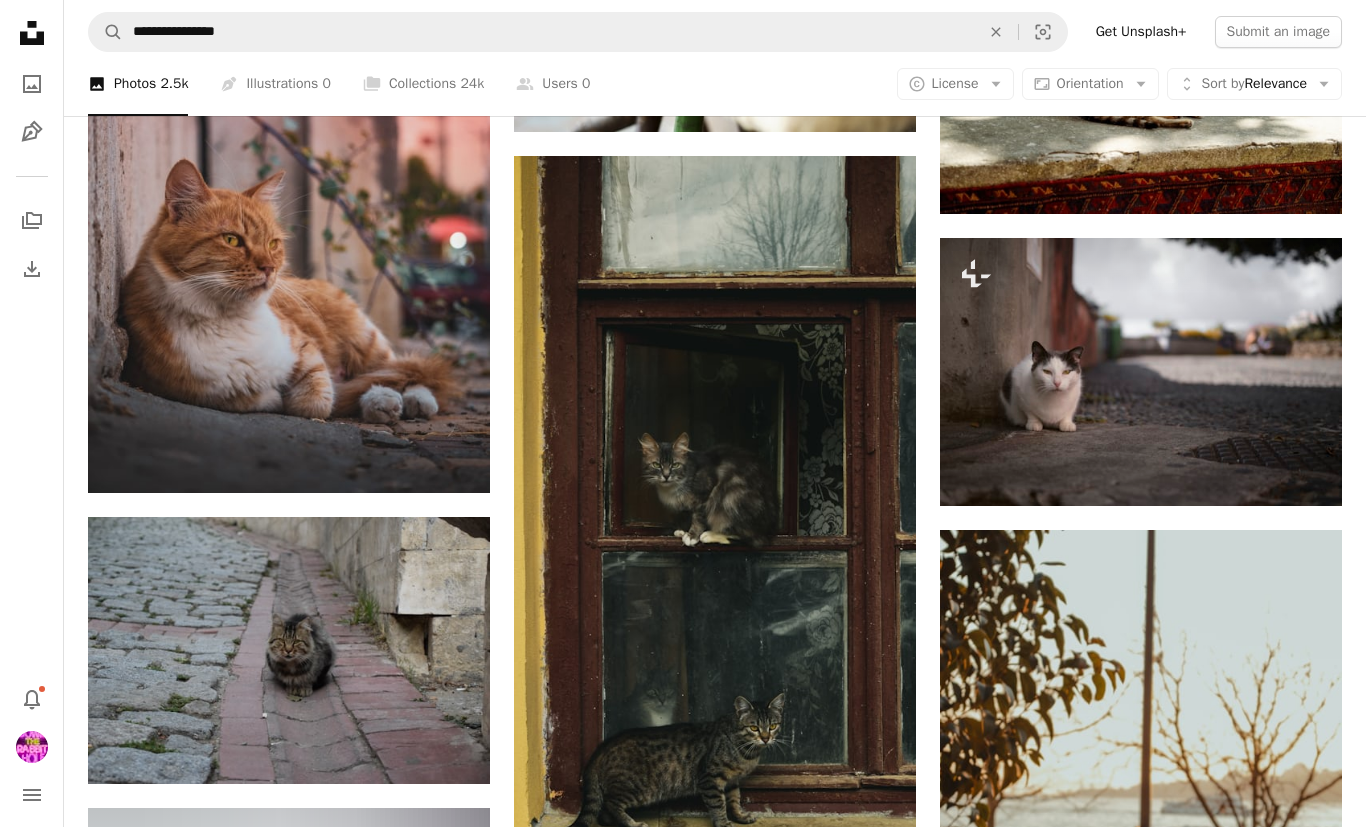 scroll, scrollTop: 41241, scrollLeft: 0, axis: vertical 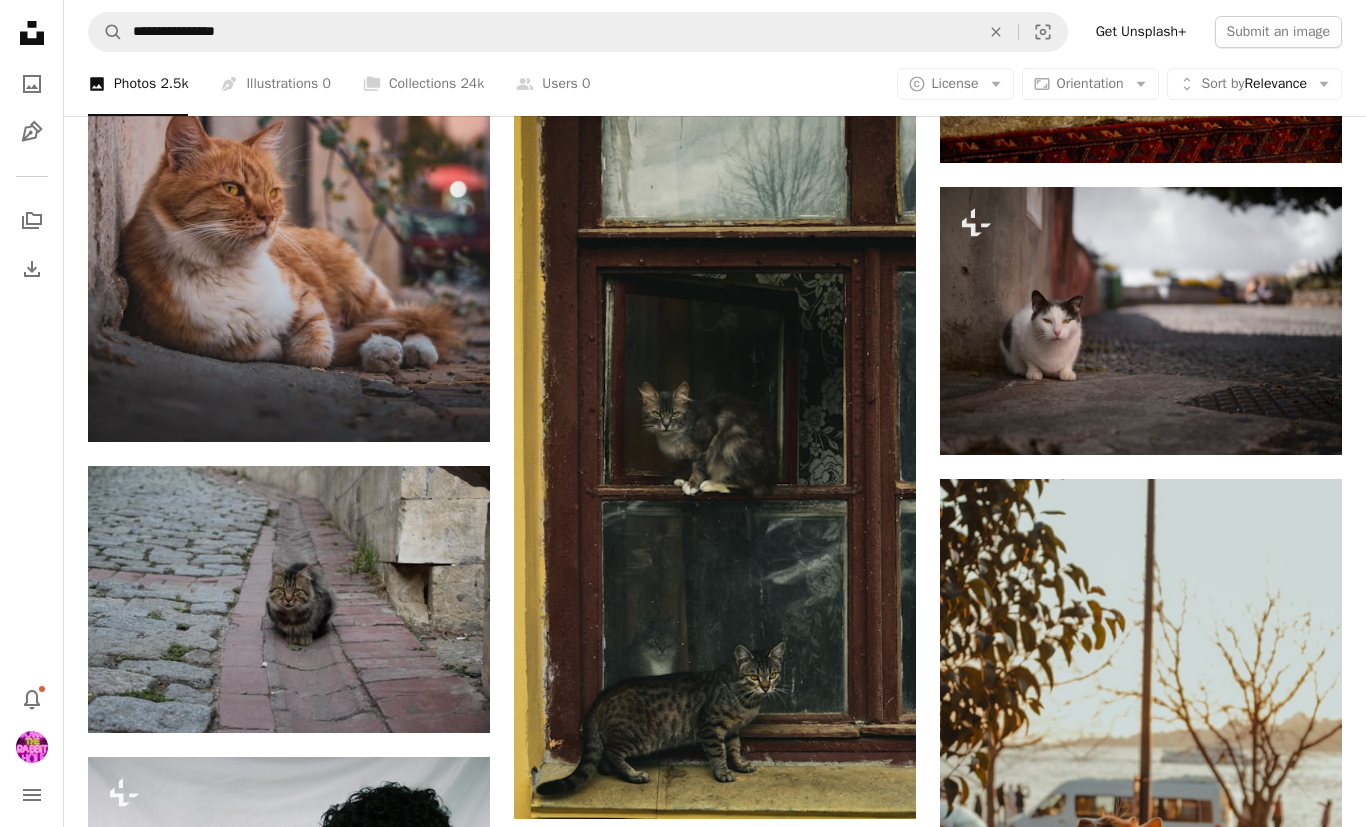 click on "Arrow pointing down" 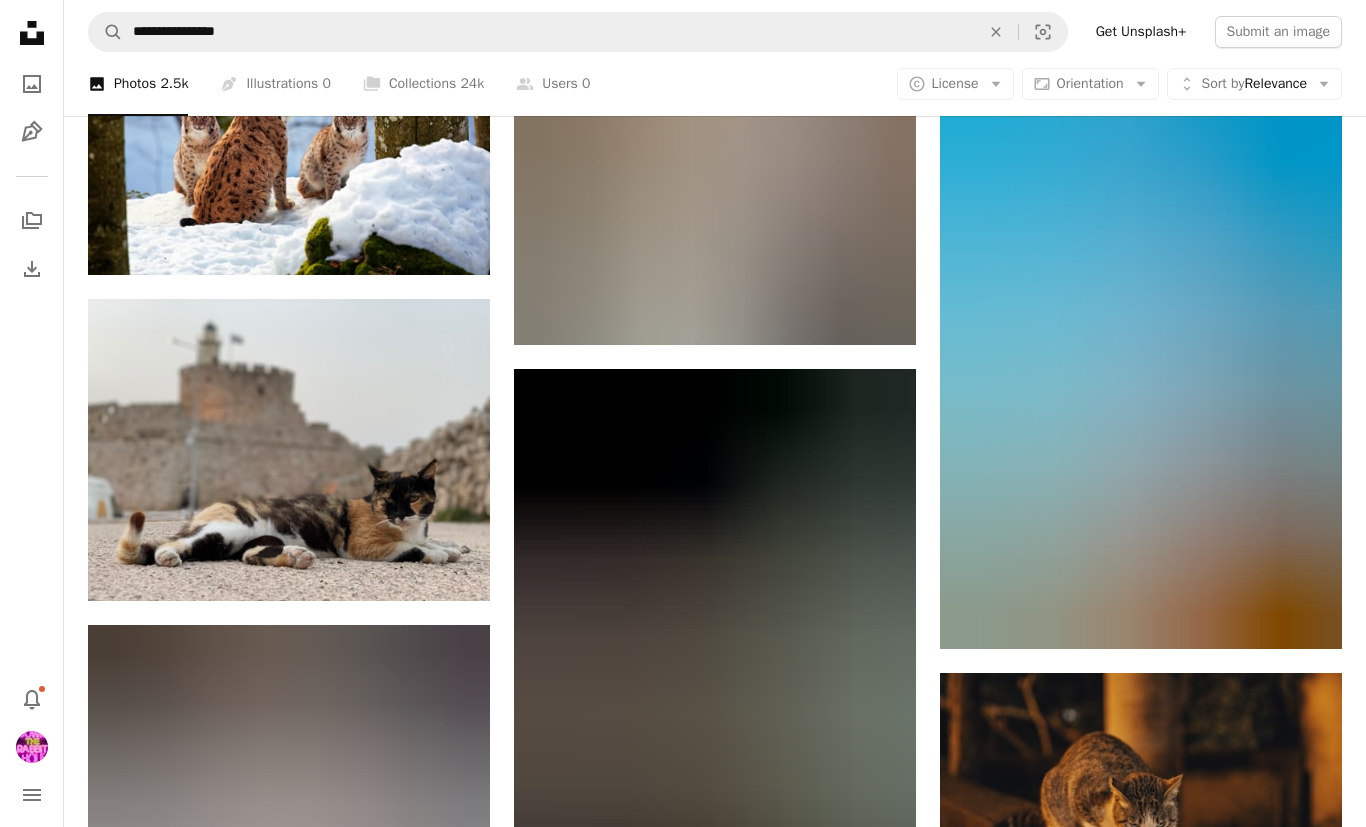scroll, scrollTop: 43486, scrollLeft: 0, axis: vertical 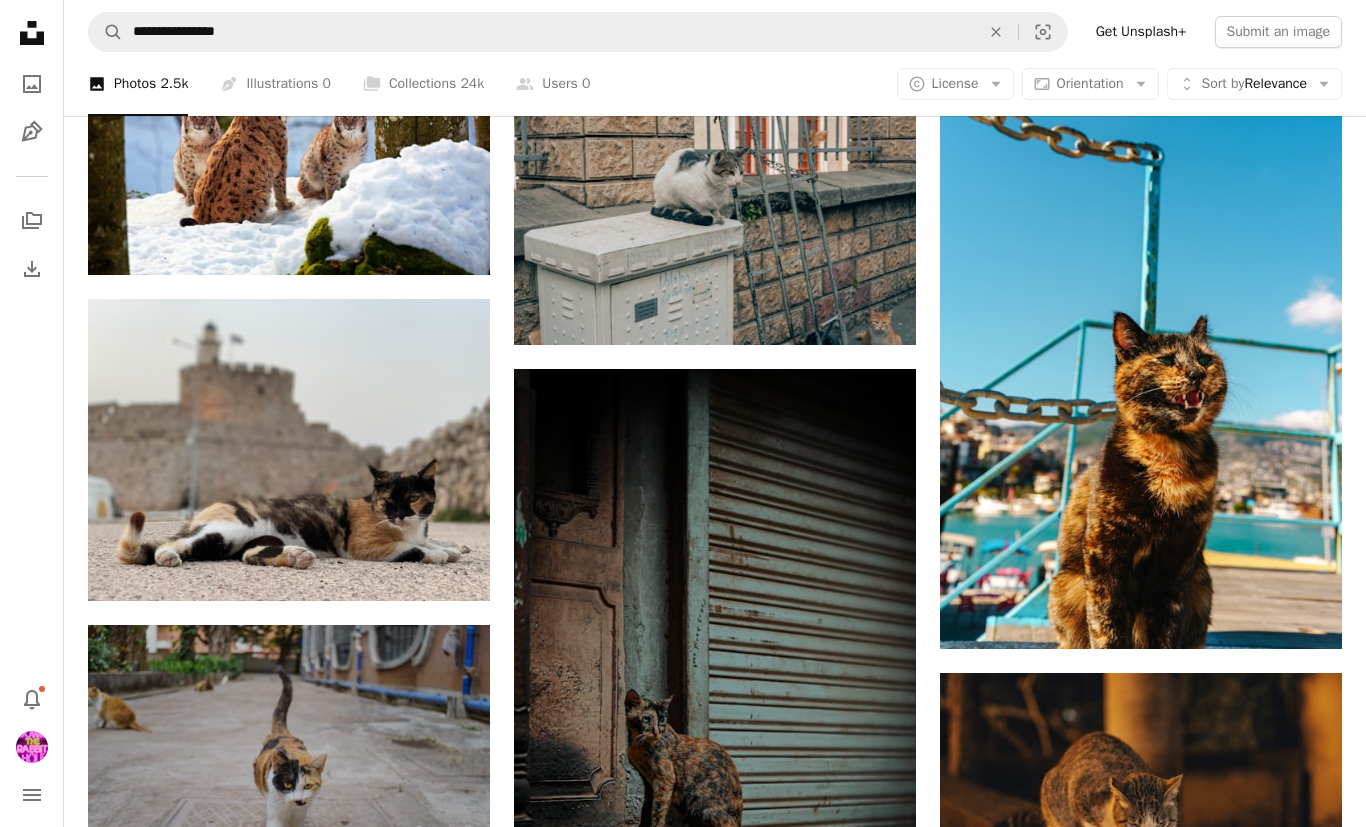click 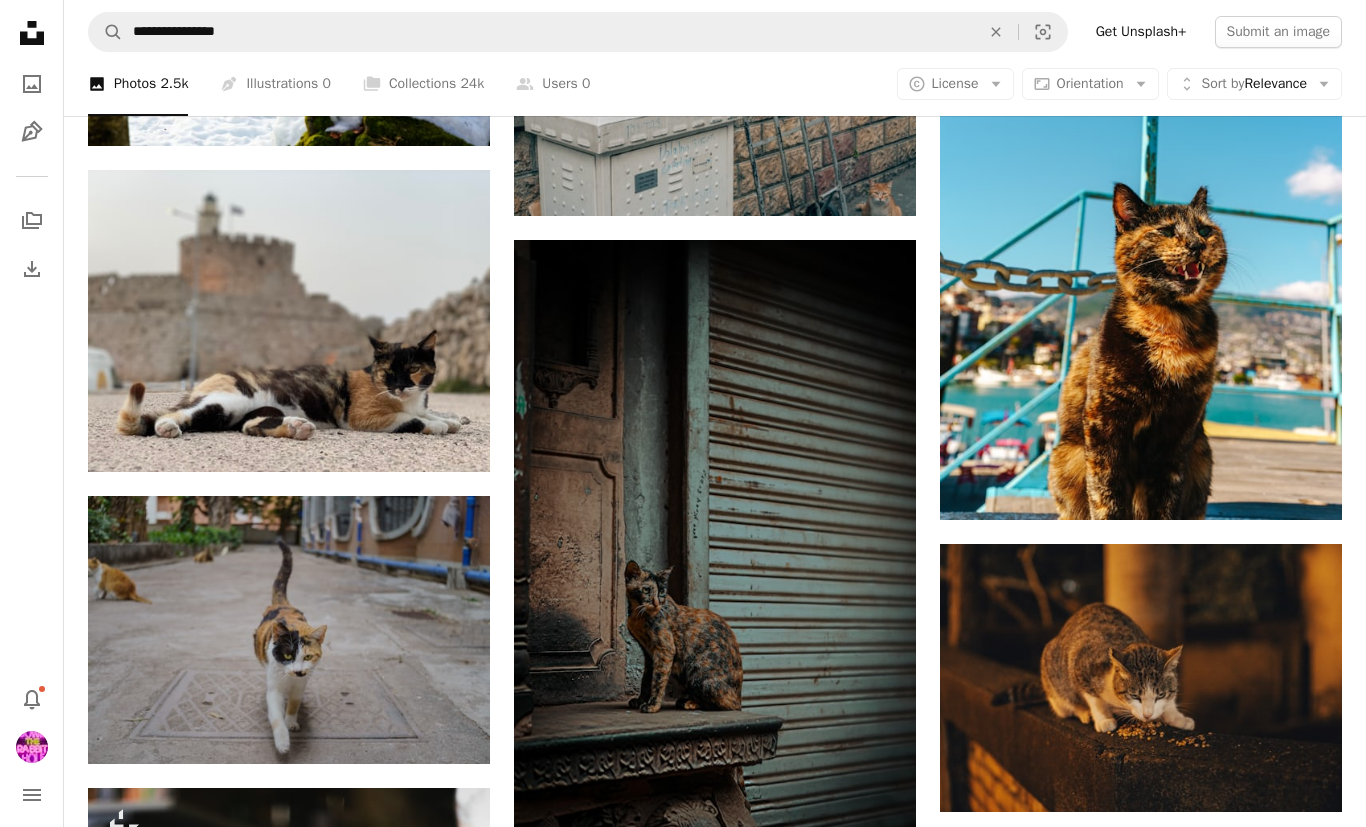 scroll, scrollTop: 43641, scrollLeft: 0, axis: vertical 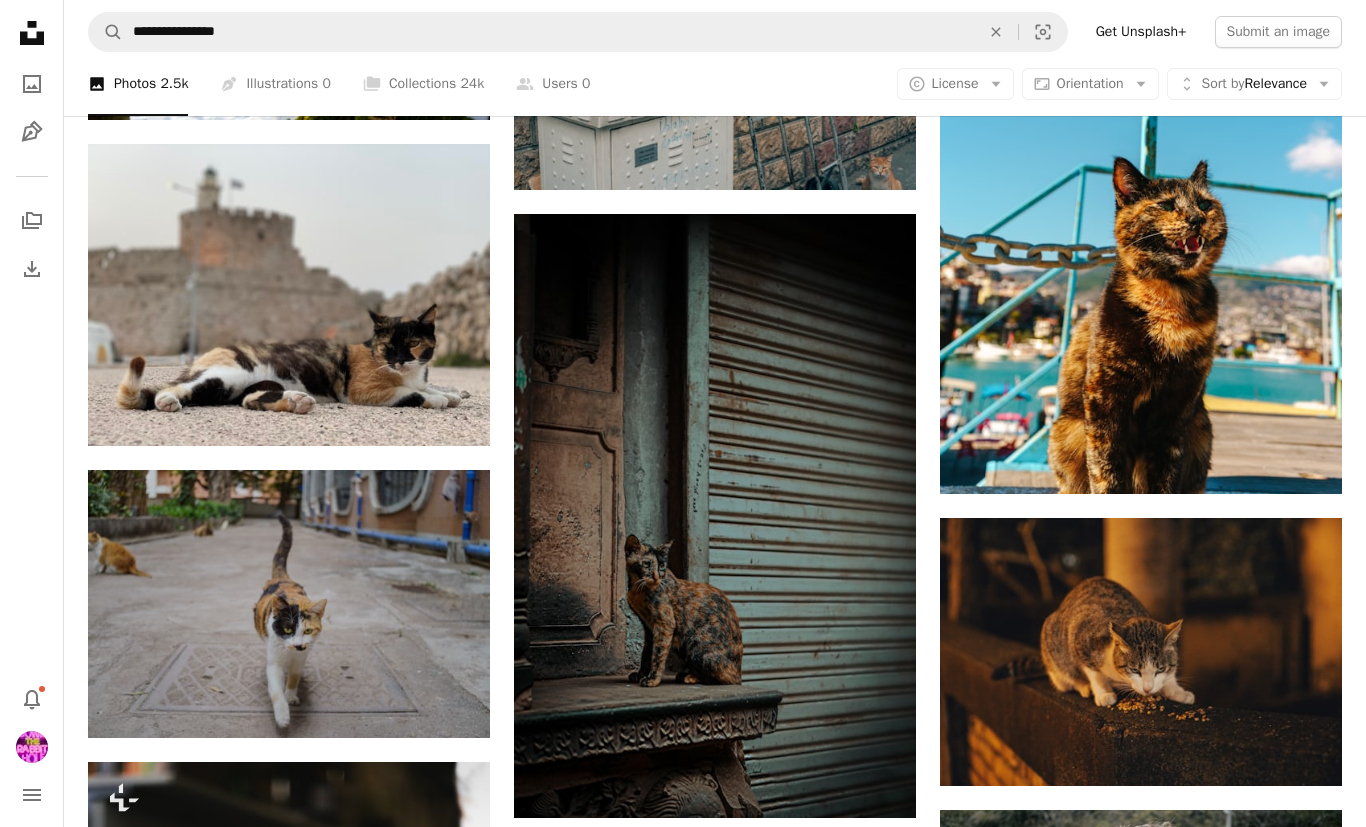 click 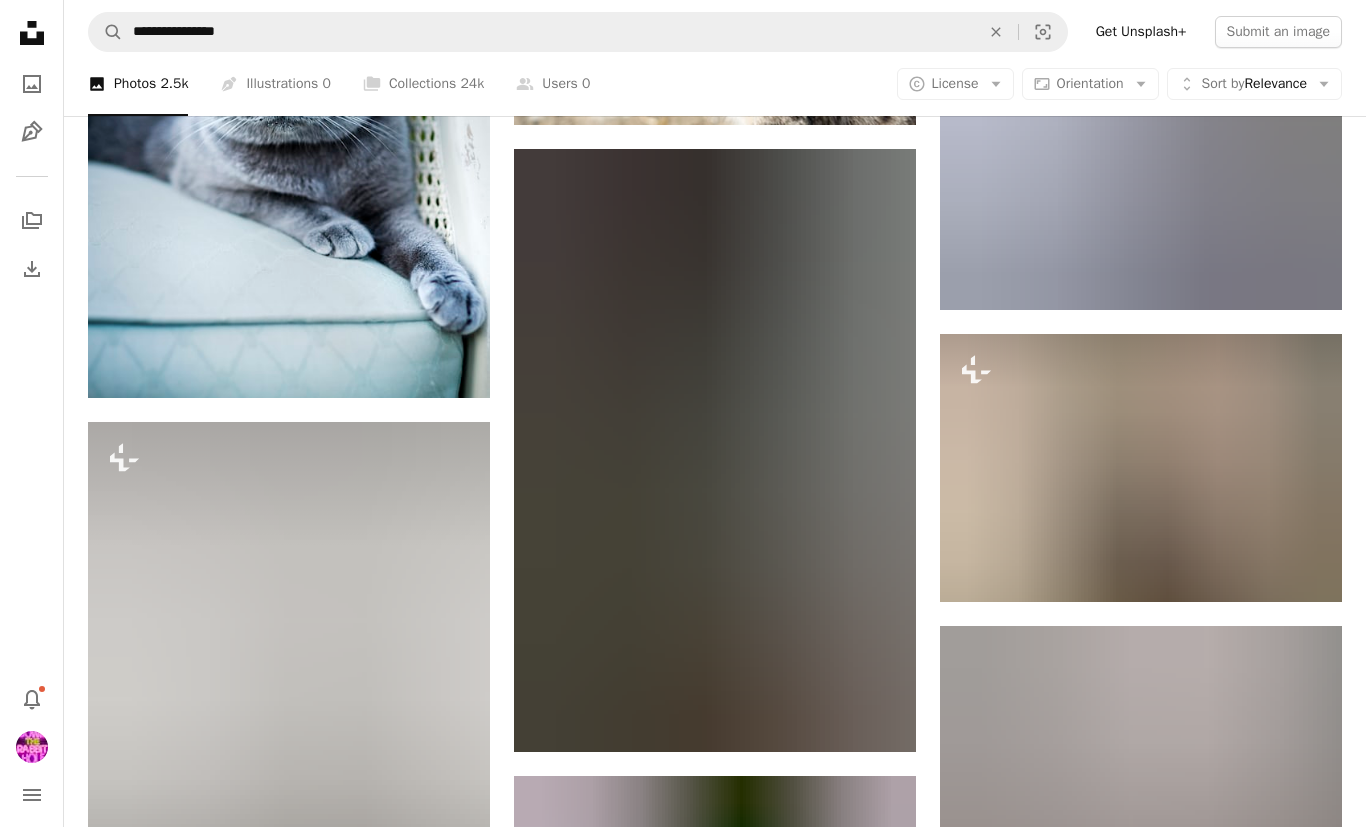 scroll, scrollTop: 68083, scrollLeft: 0, axis: vertical 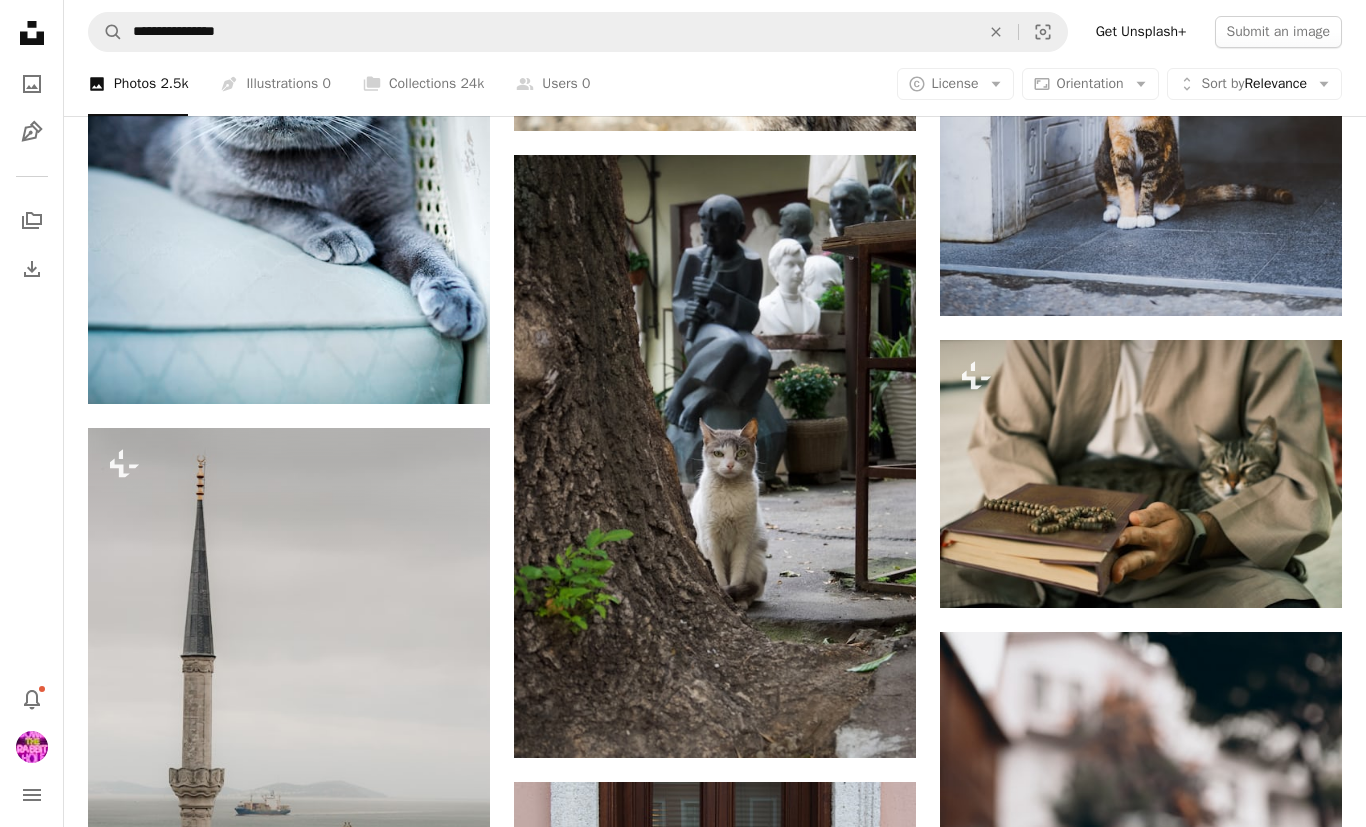click on "A heart" at bounding box center [1254, 376] 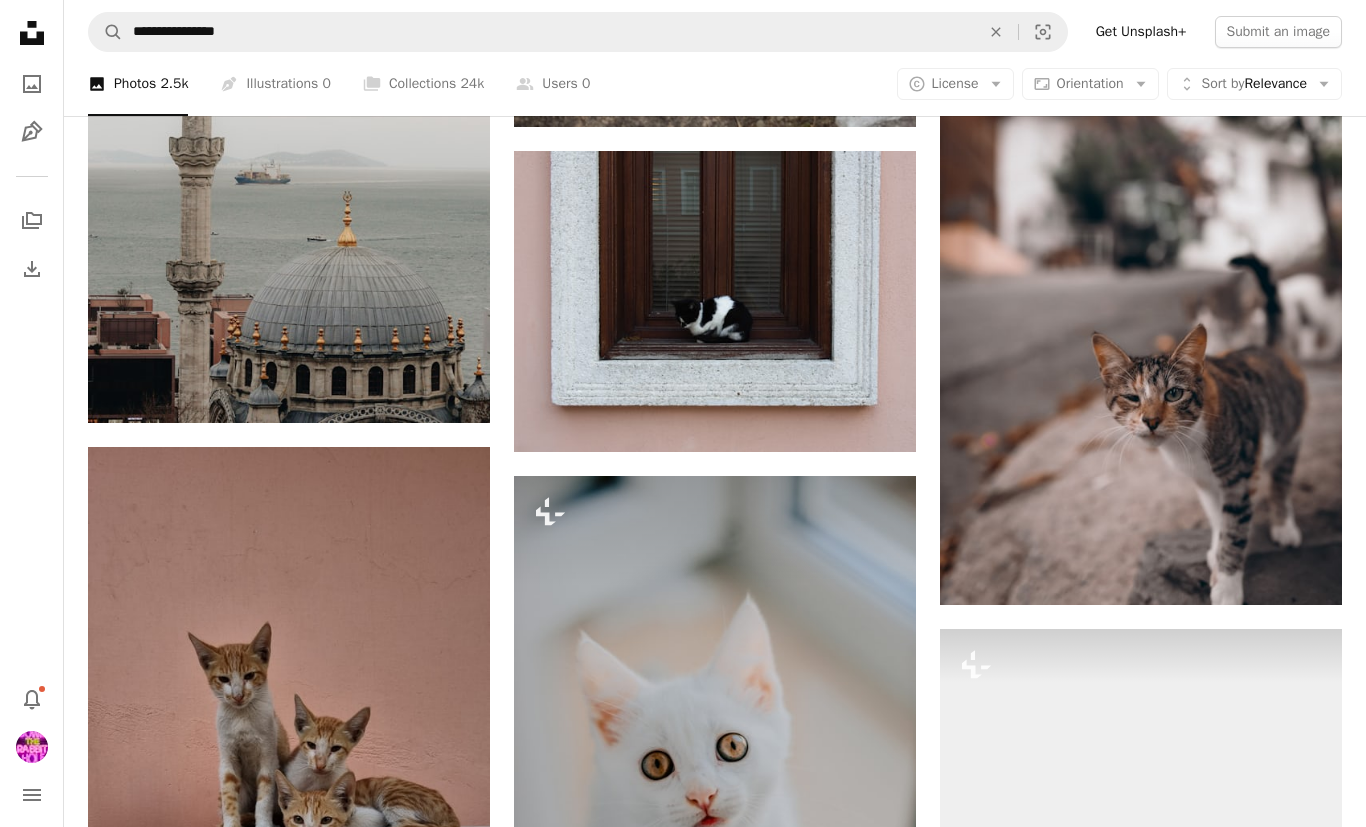 scroll, scrollTop: 68542, scrollLeft: 0, axis: vertical 